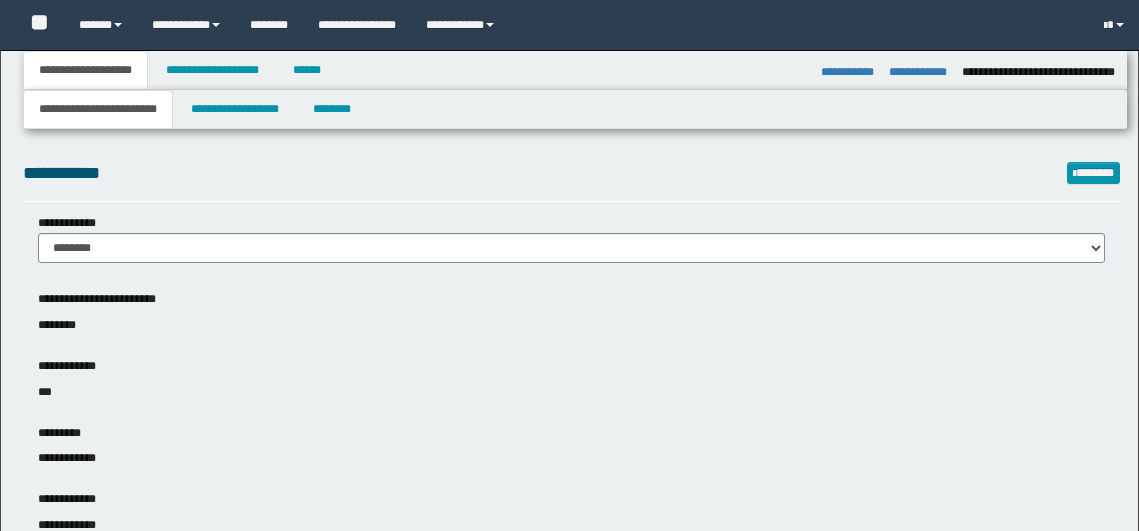 select on "*" 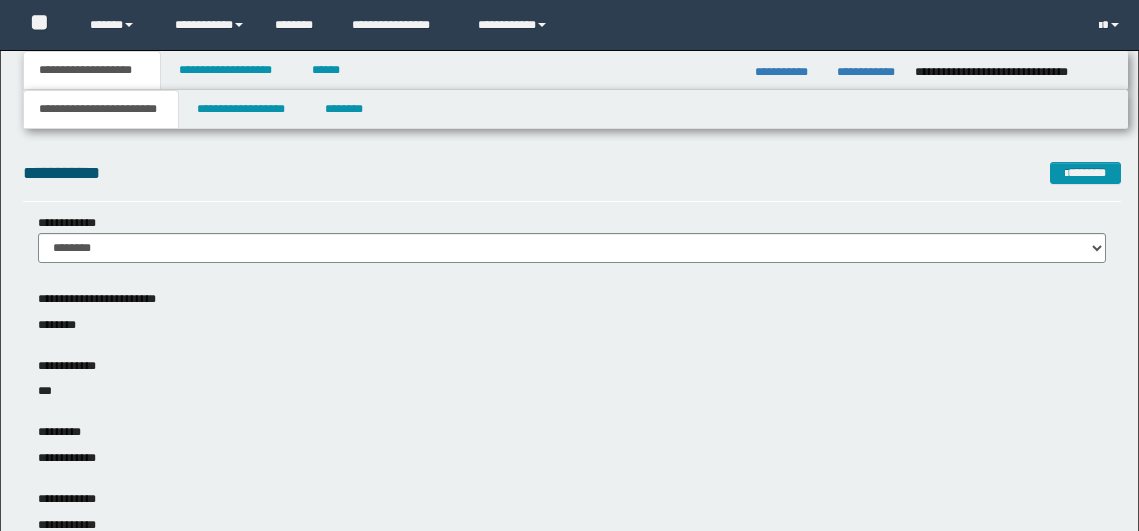 scroll, scrollTop: 0, scrollLeft: 0, axis: both 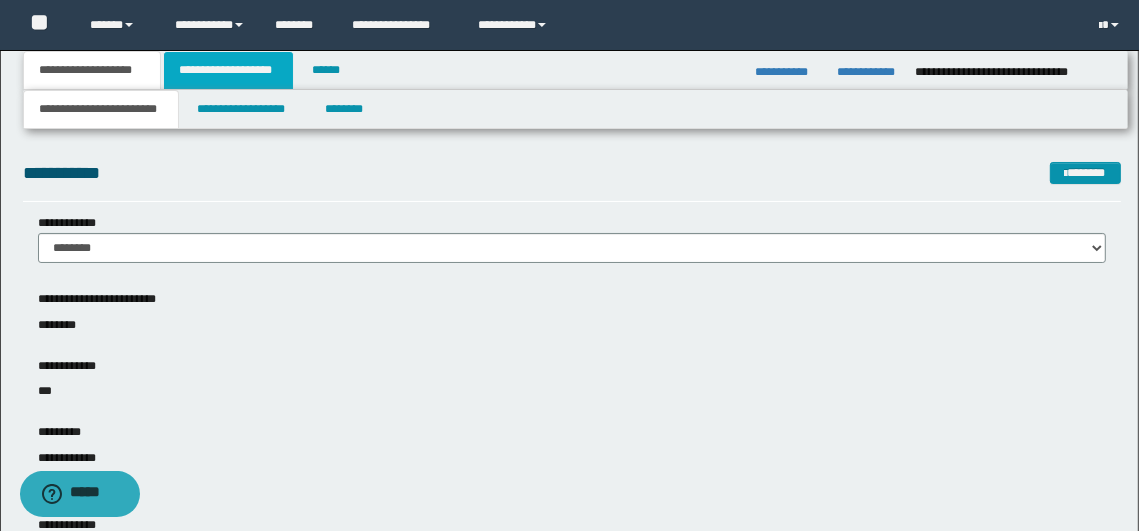 click on "**********" at bounding box center (228, 70) 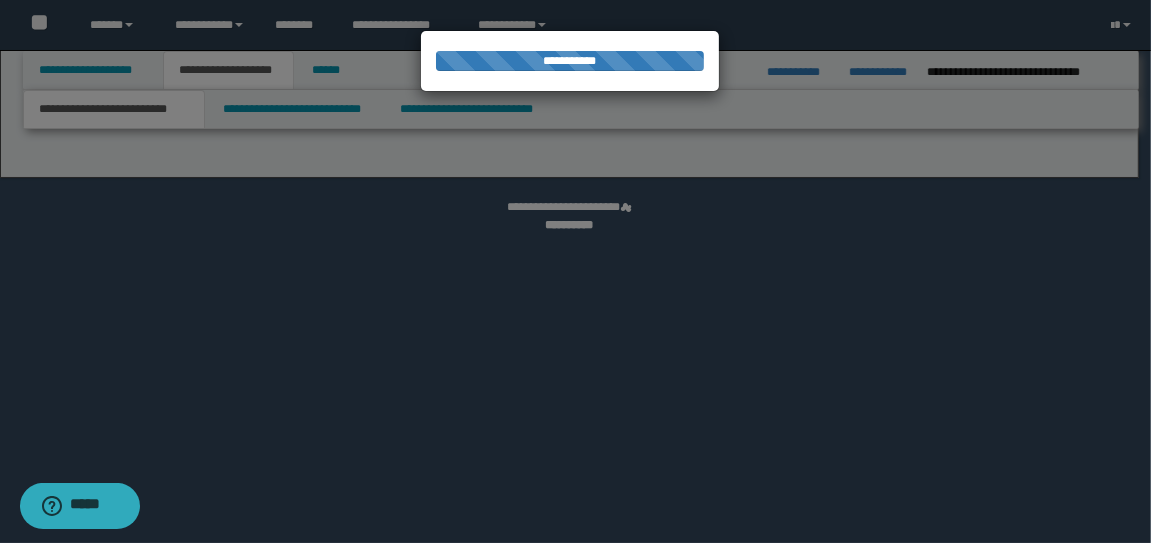 click at bounding box center (575, 271) 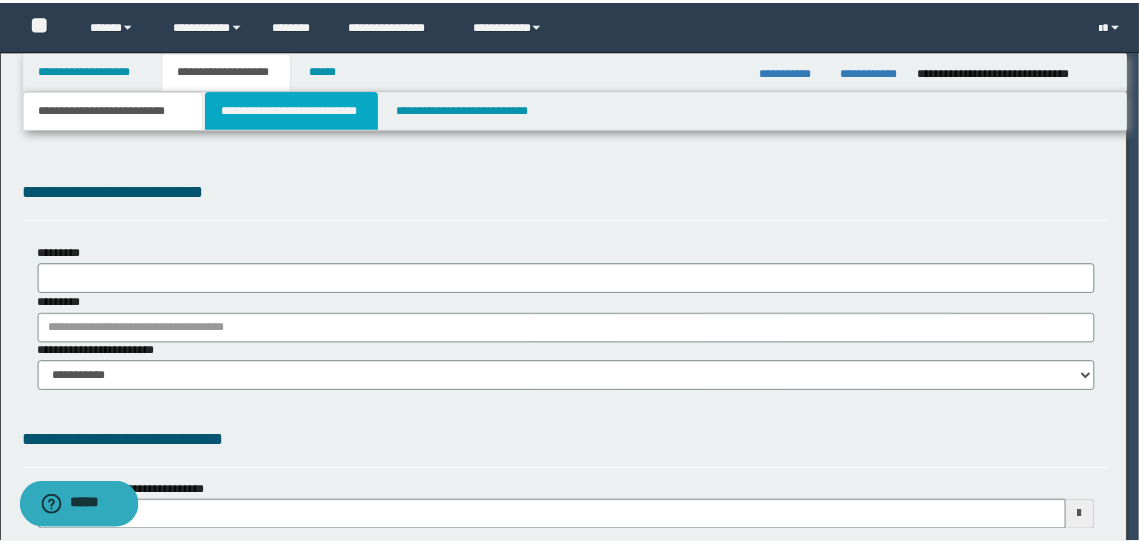 scroll, scrollTop: 0, scrollLeft: 0, axis: both 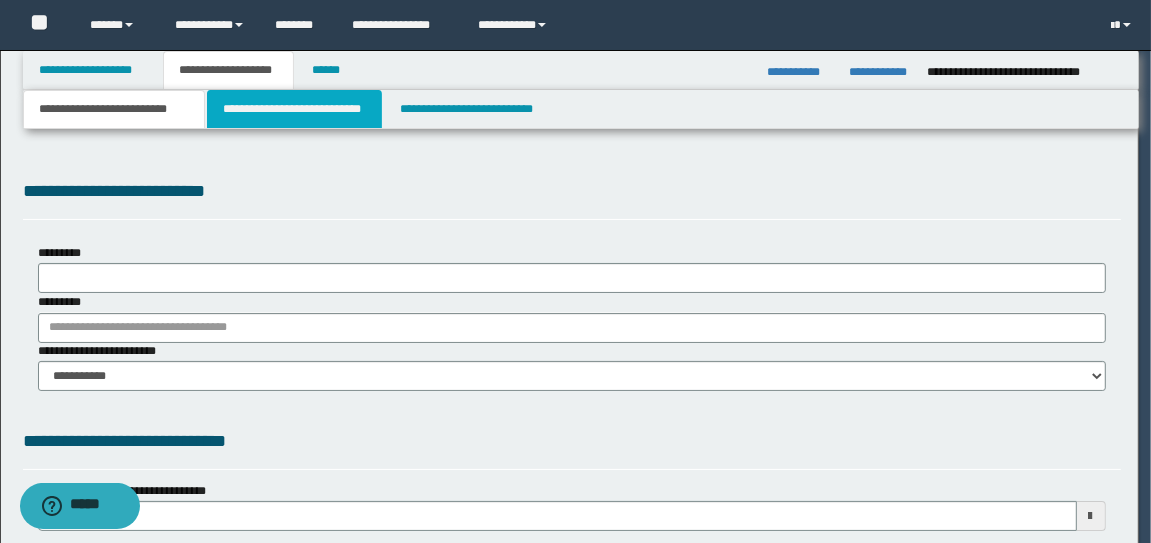 click on "**********" at bounding box center [294, 109] 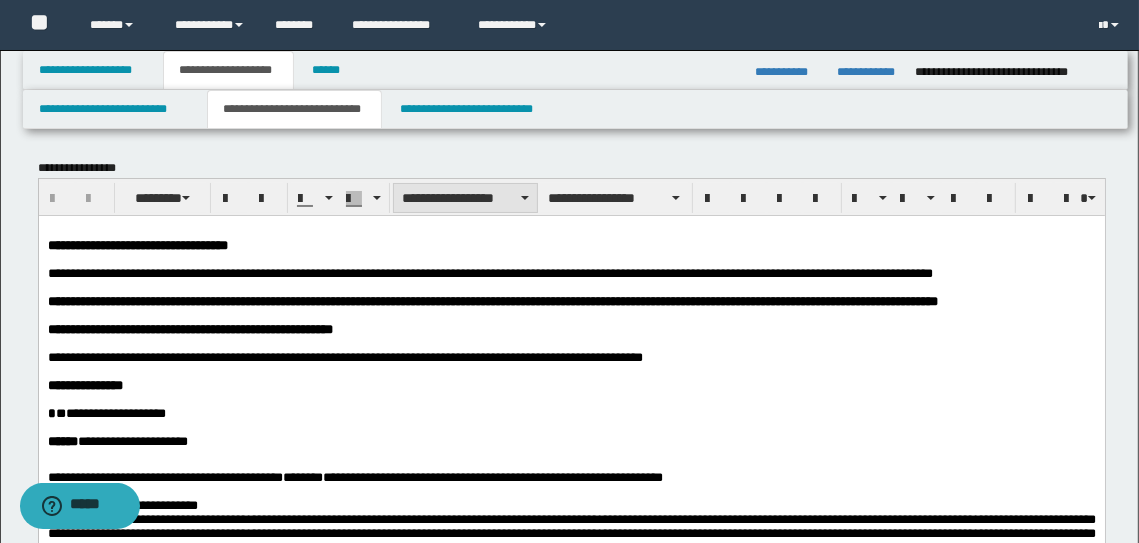 scroll, scrollTop: 0, scrollLeft: 0, axis: both 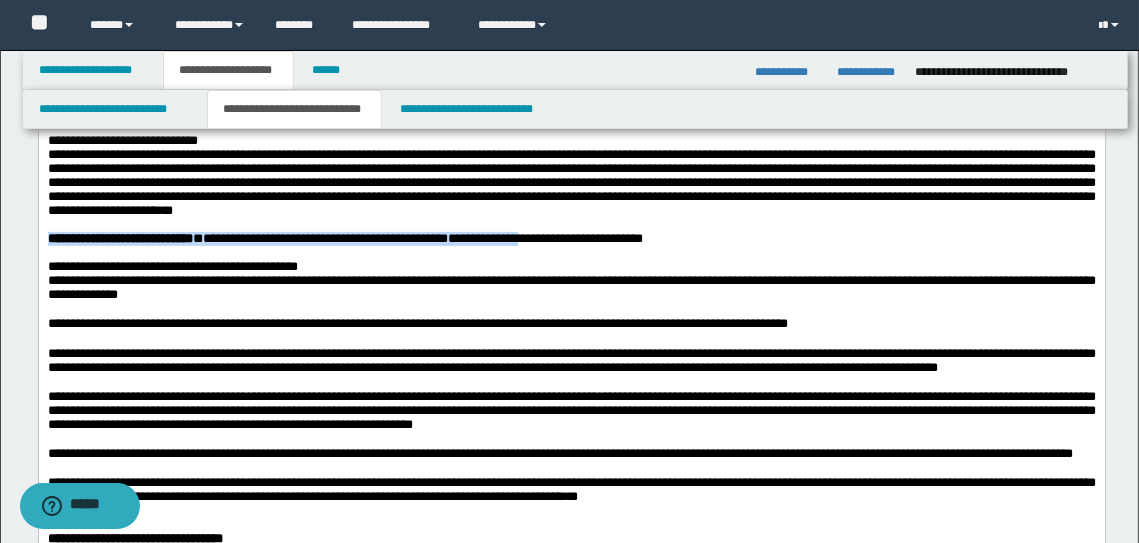 drag, startPoint x: 366, startPoint y: 306, endPoint x: 626, endPoint y: 311, distance: 260.04807 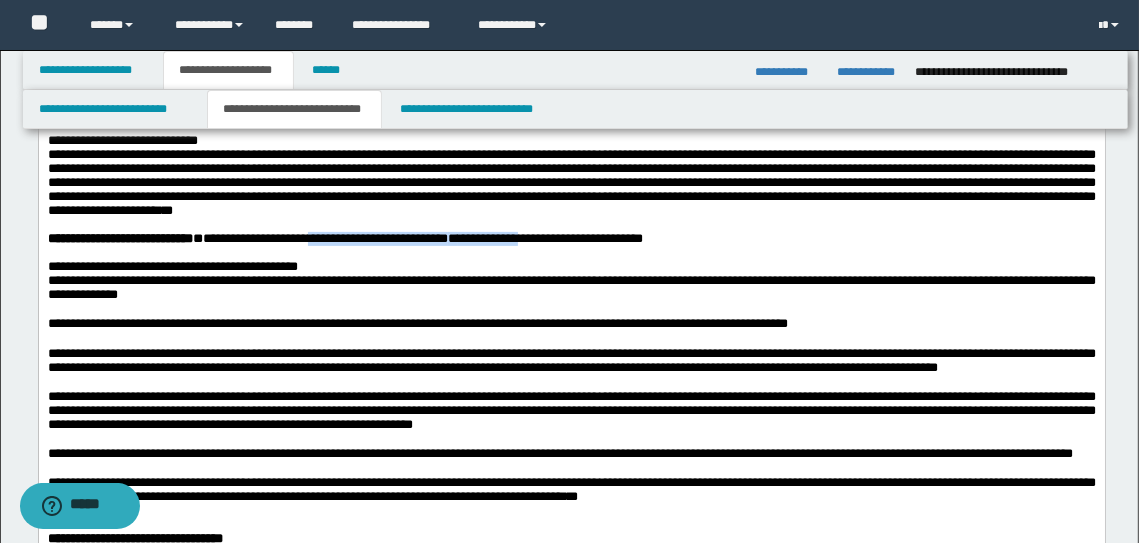drag, startPoint x: 626, startPoint y: 311, endPoint x: 371, endPoint y: 312, distance: 255.00197 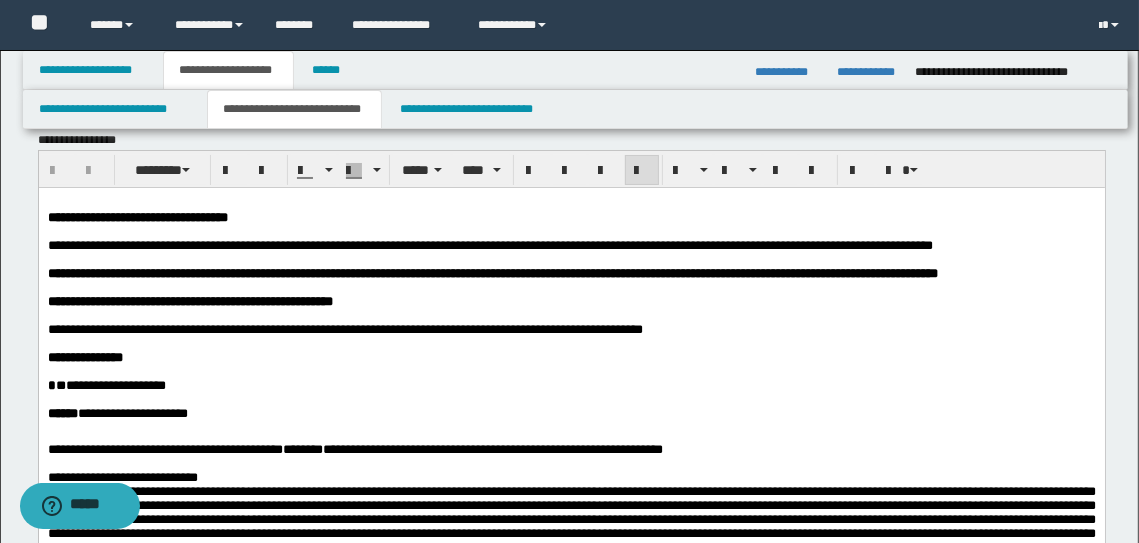 scroll, scrollTop: 0, scrollLeft: 0, axis: both 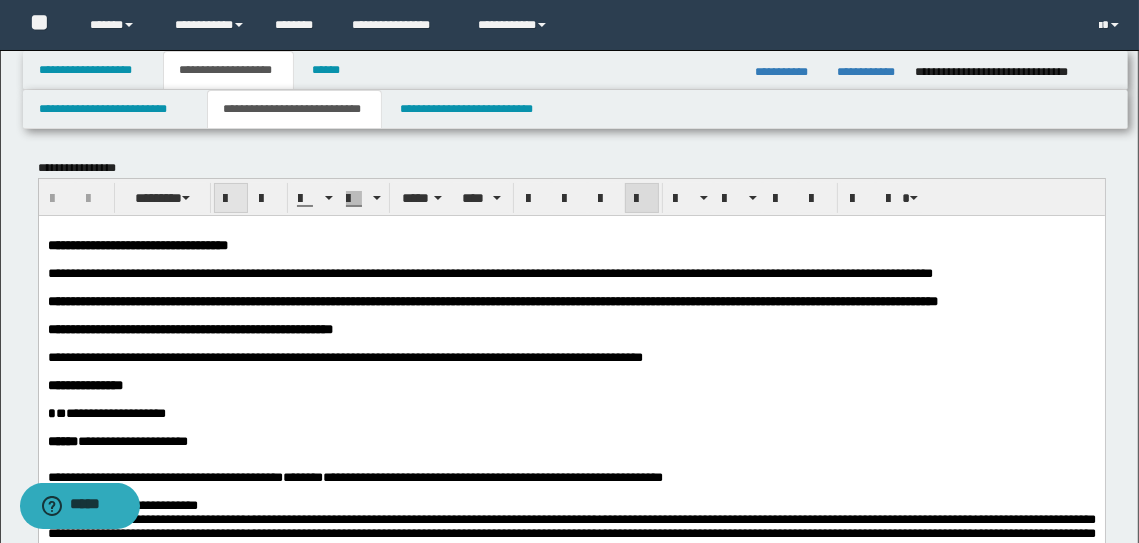 click at bounding box center (231, 198) 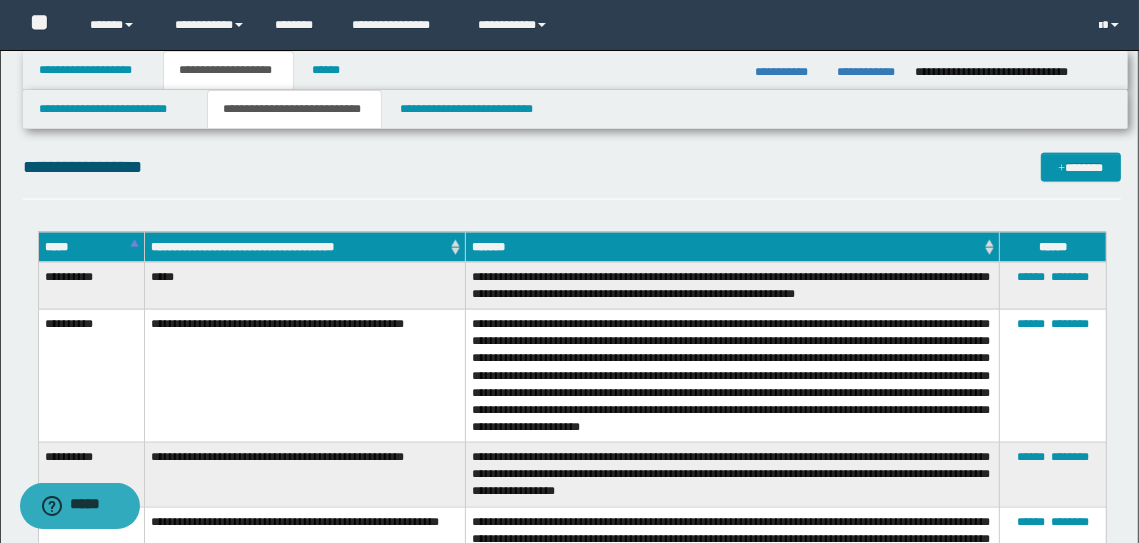 scroll, scrollTop: 2069, scrollLeft: 0, axis: vertical 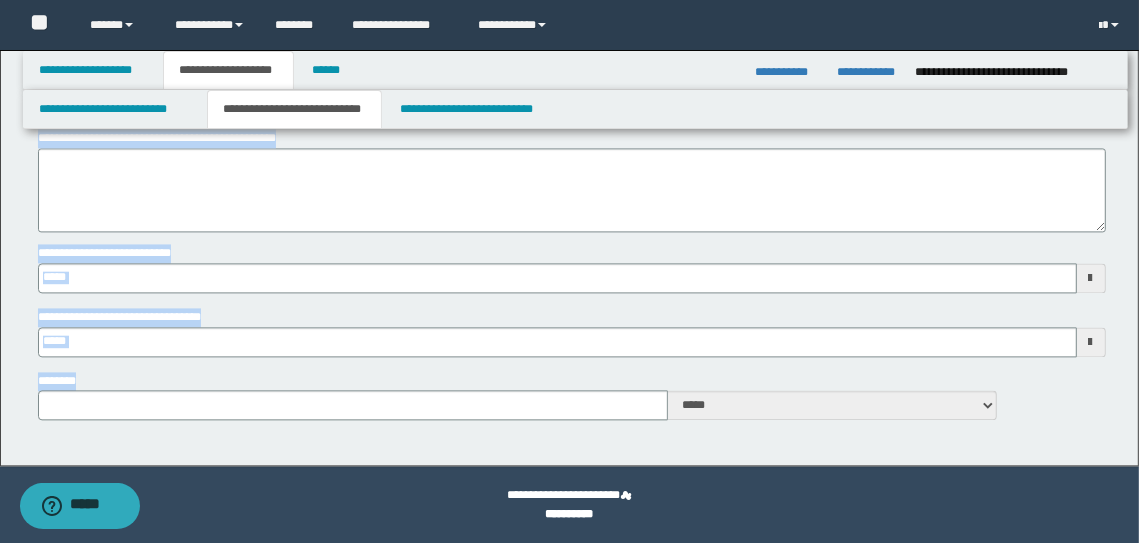 type 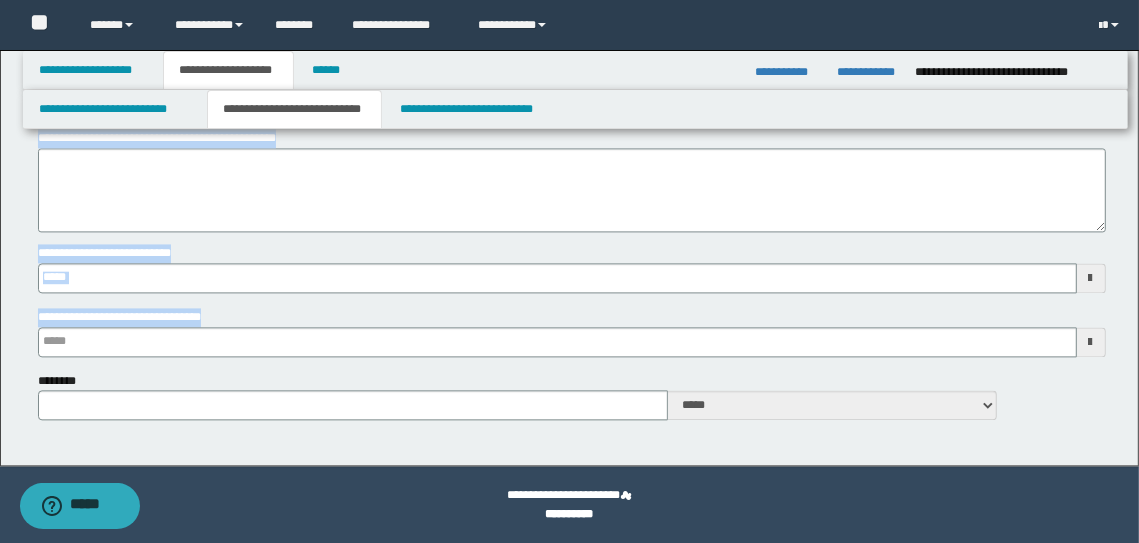 type 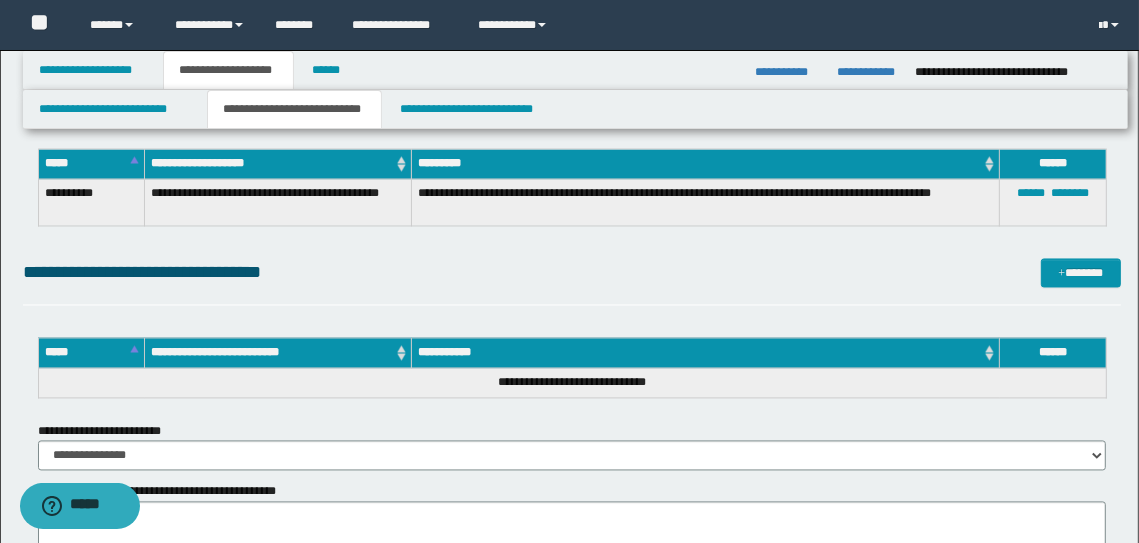 scroll, scrollTop: 2757, scrollLeft: 0, axis: vertical 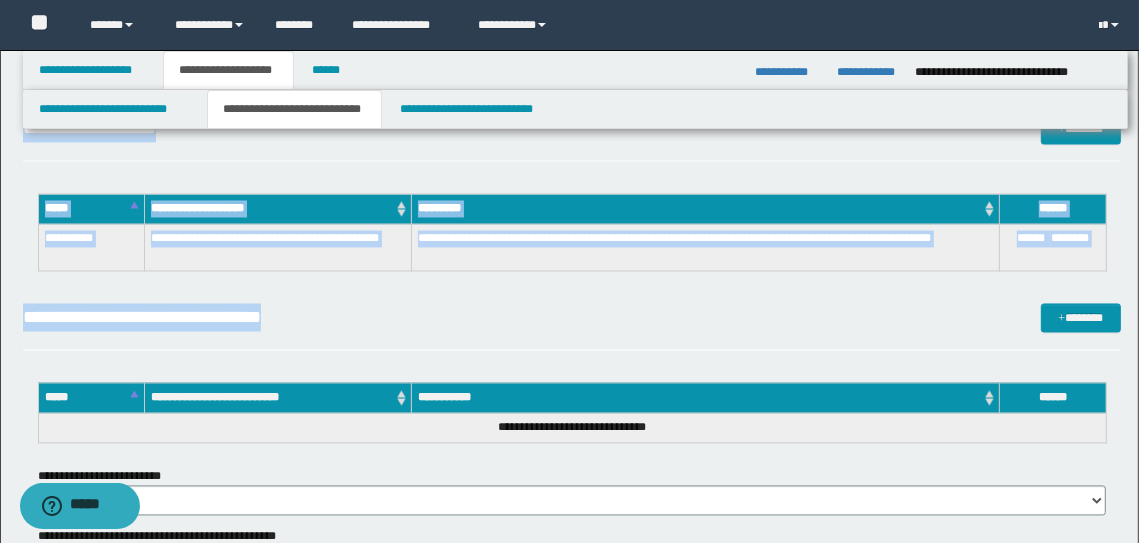 drag, startPoint x: 37, startPoint y: 253, endPoint x: 705, endPoint y: 310, distance: 670.4275 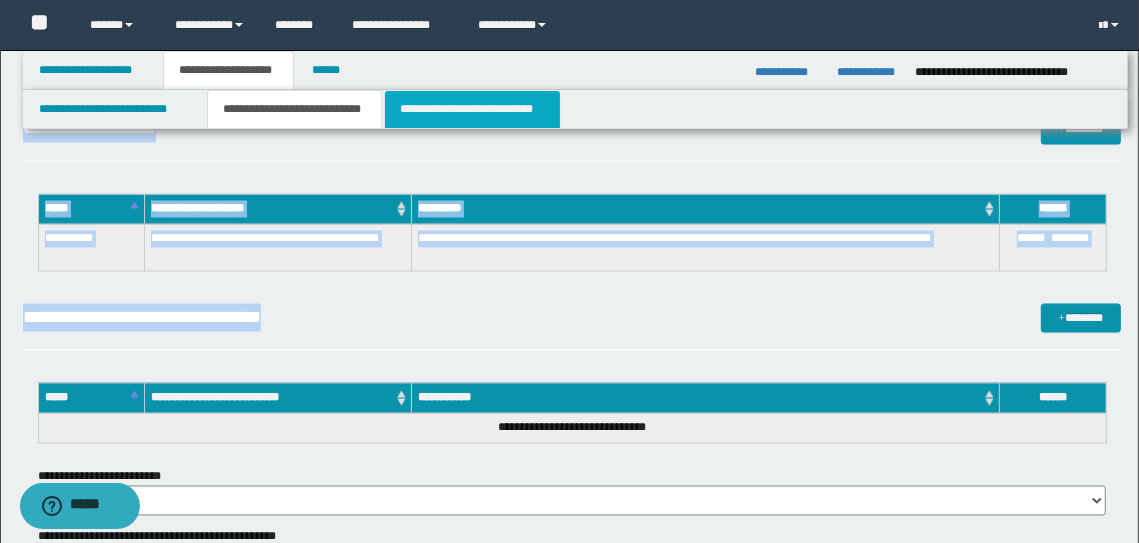 click on "**********" at bounding box center (472, 109) 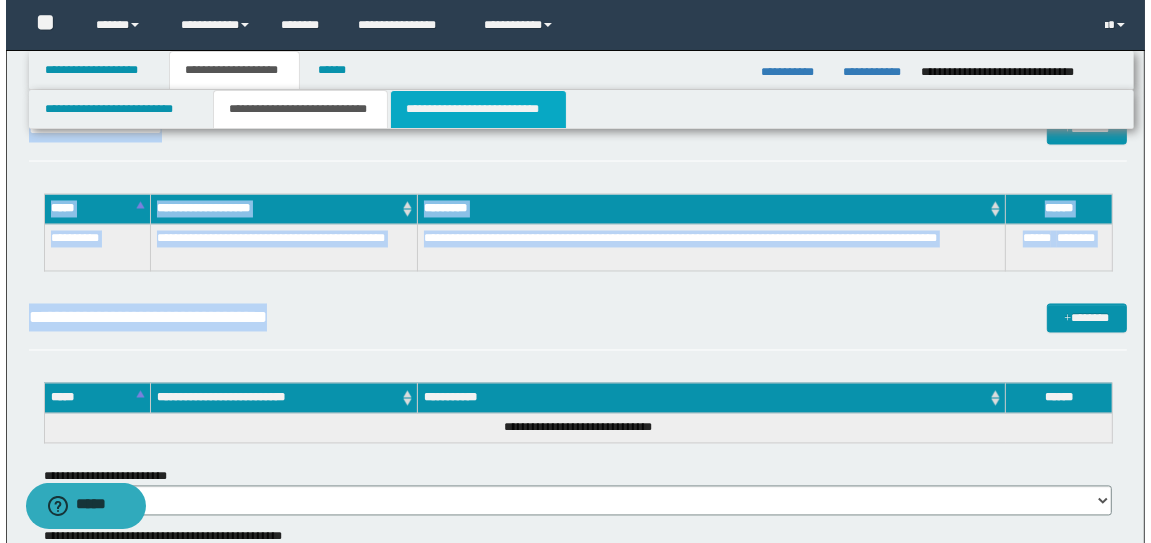 scroll, scrollTop: 0, scrollLeft: 0, axis: both 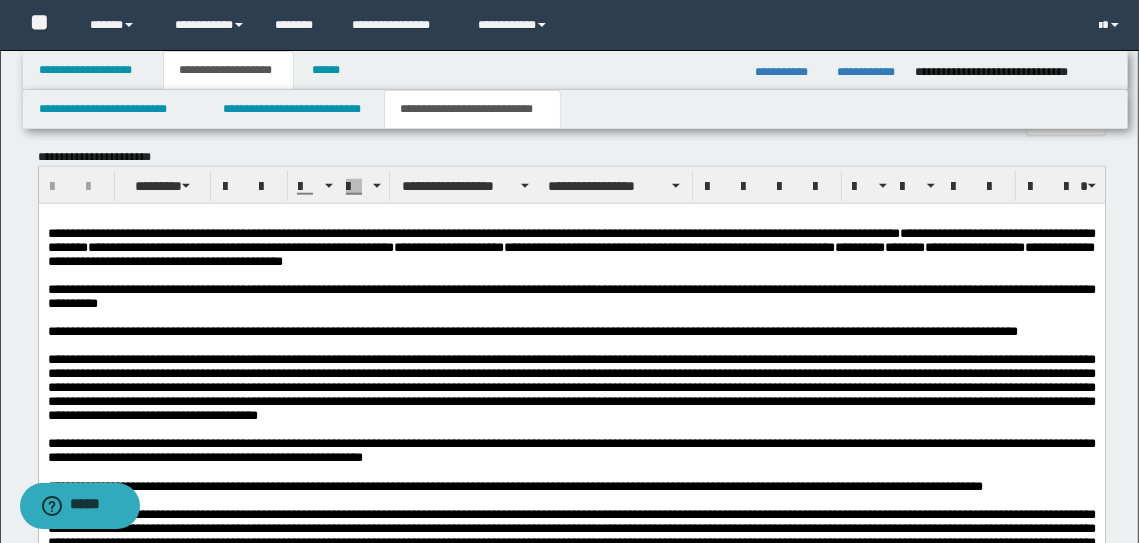 click on "**********" at bounding box center (571, 297) 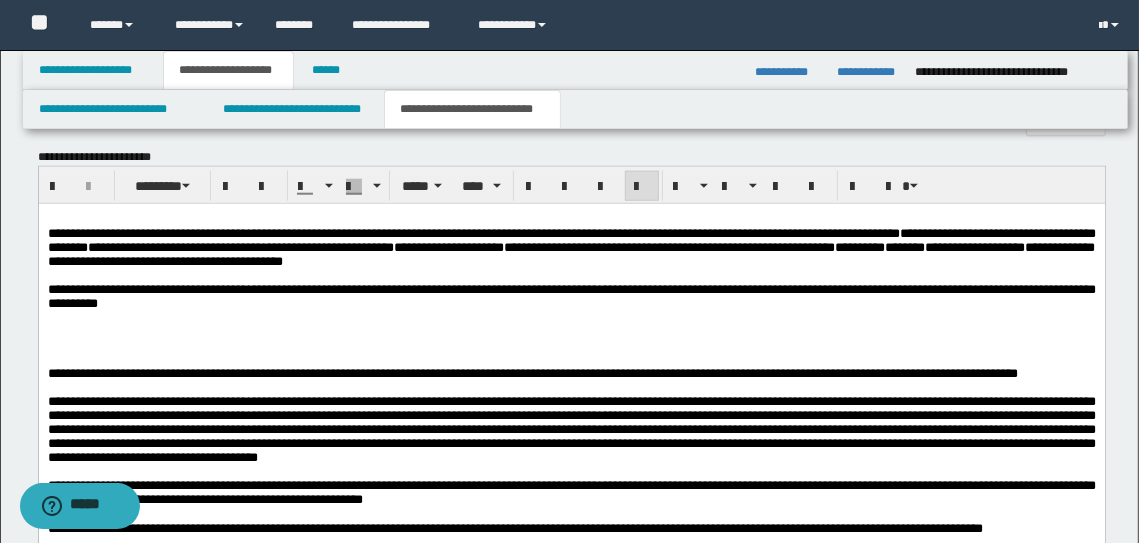 type 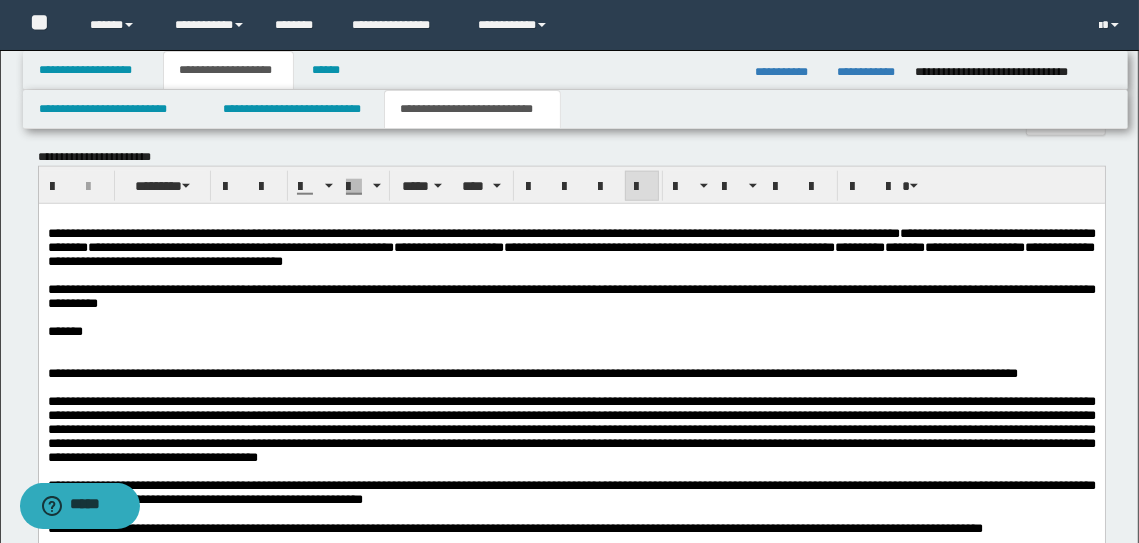 click on "**********" at bounding box center (571, 297) 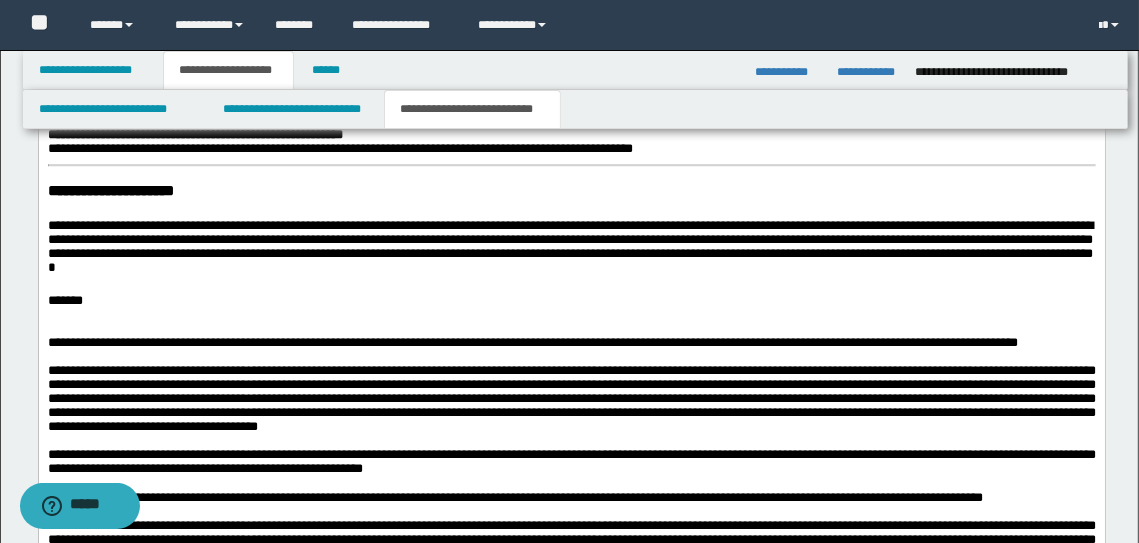 scroll, scrollTop: 1961, scrollLeft: 0, axis: vertical 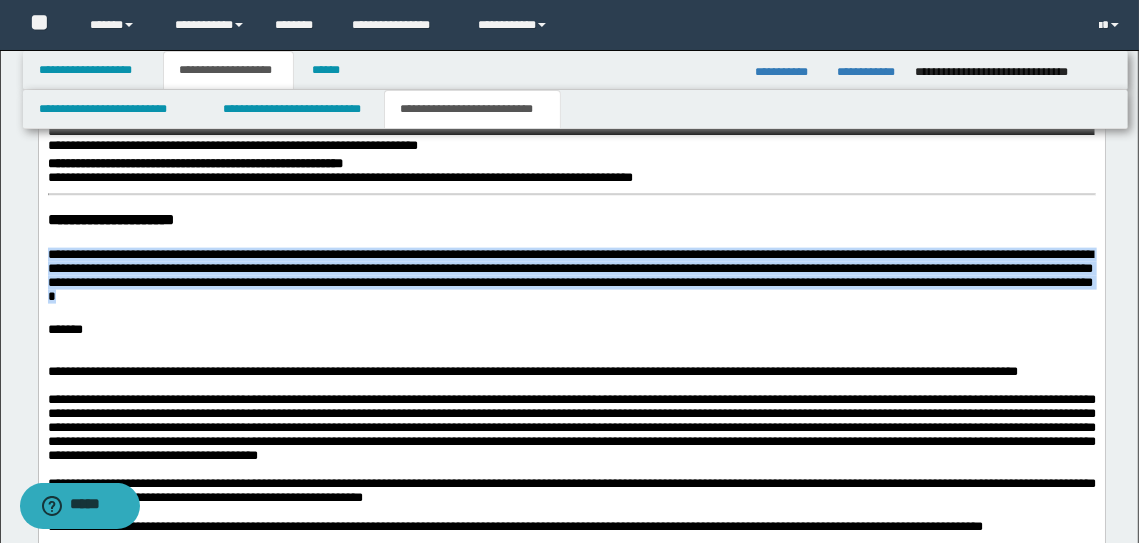 drag, startPoint x: 522, startPoint y: 320, endPoint x: 75, endPoint y: 53, distance: 520.6707 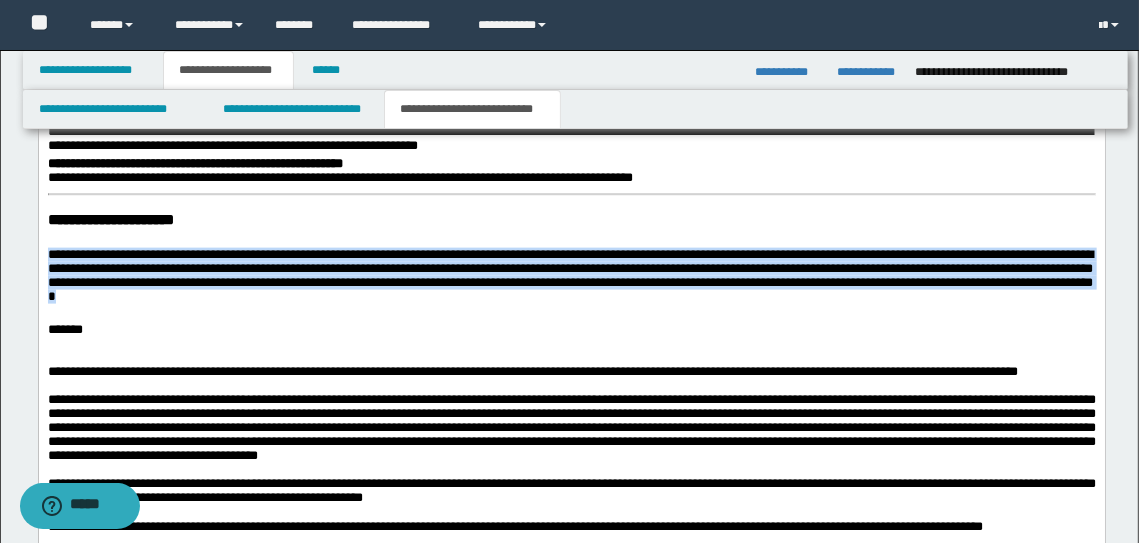 click on "**********" at bounding box center [571, 391] 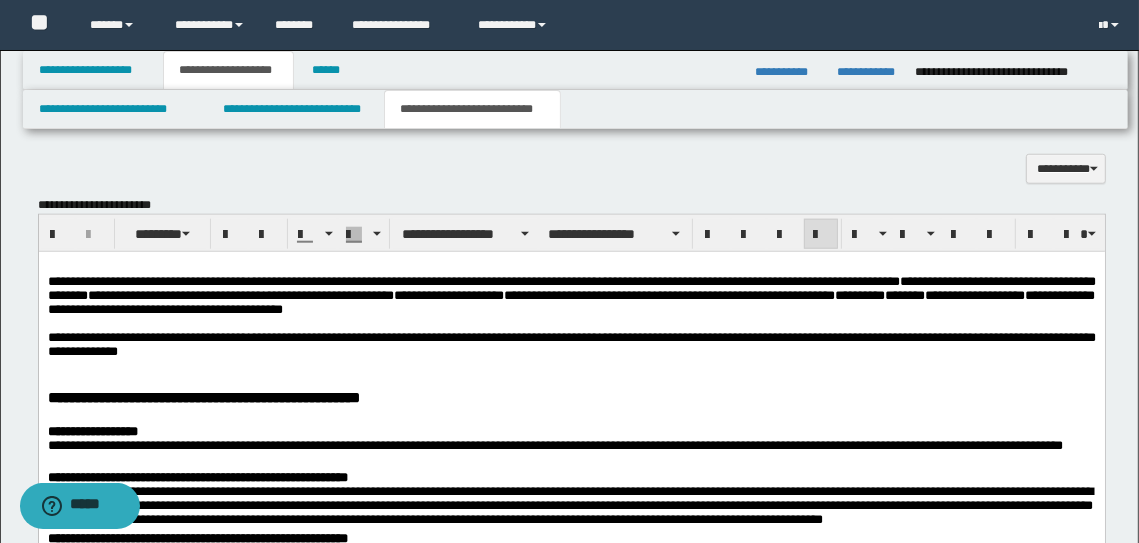 scroll, scrollTop: 1492, scrollLeft: 0, axis: vertical 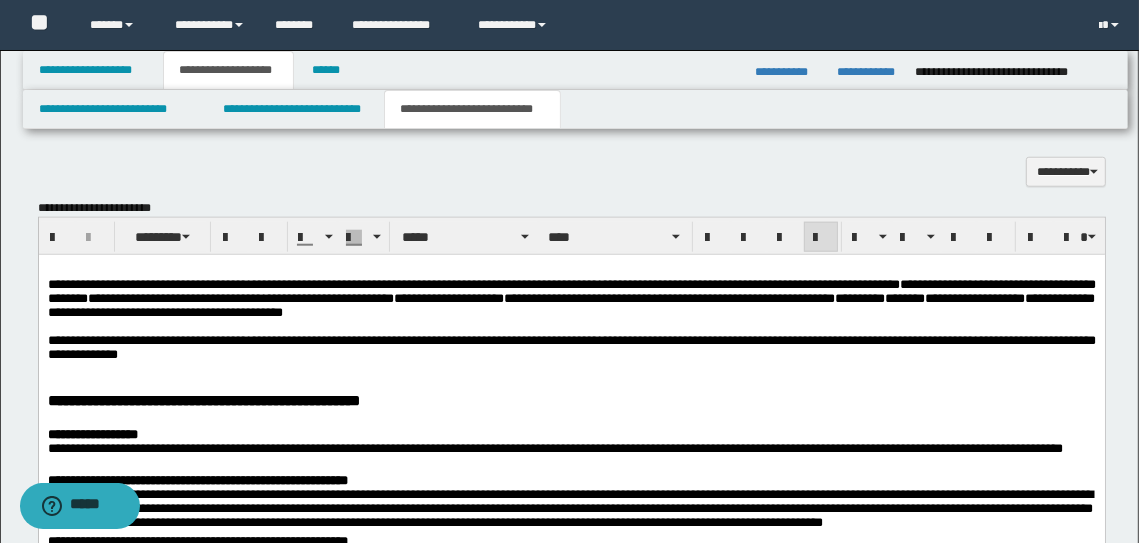 click on "**********" at bounding box center (571, 348) 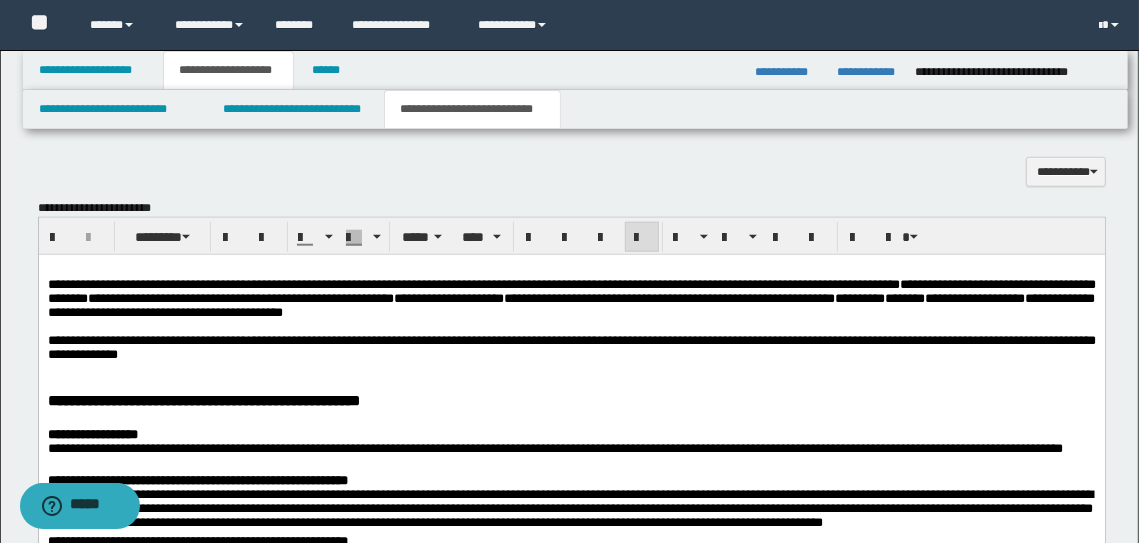 drag, startPoint x: 477, startPoint y: 369, endPoint x: 465, endPoint y: 362, distance: 13.892444 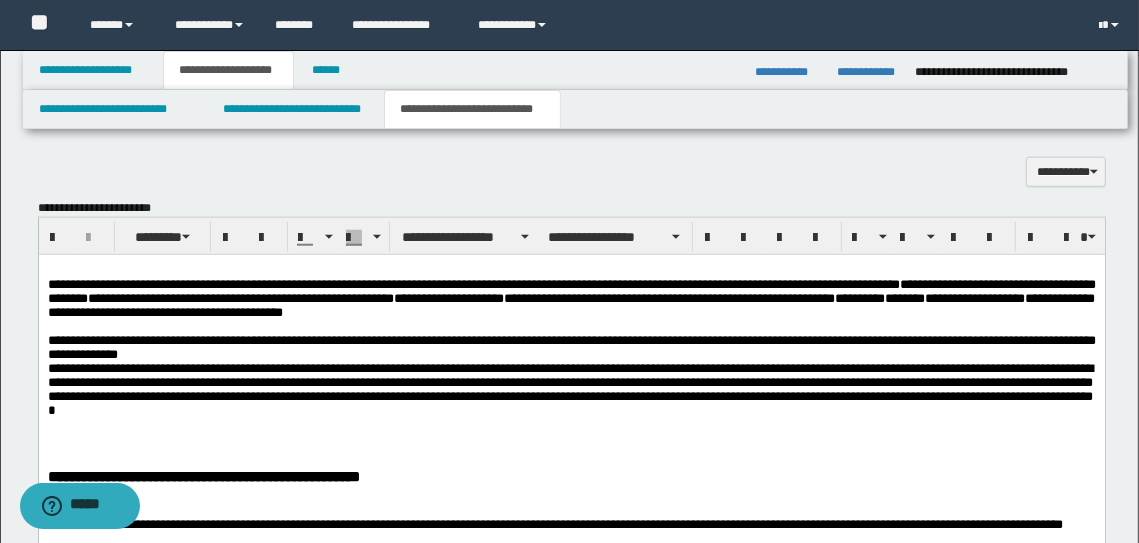 click on "**********" at bounding box center [571, 859] 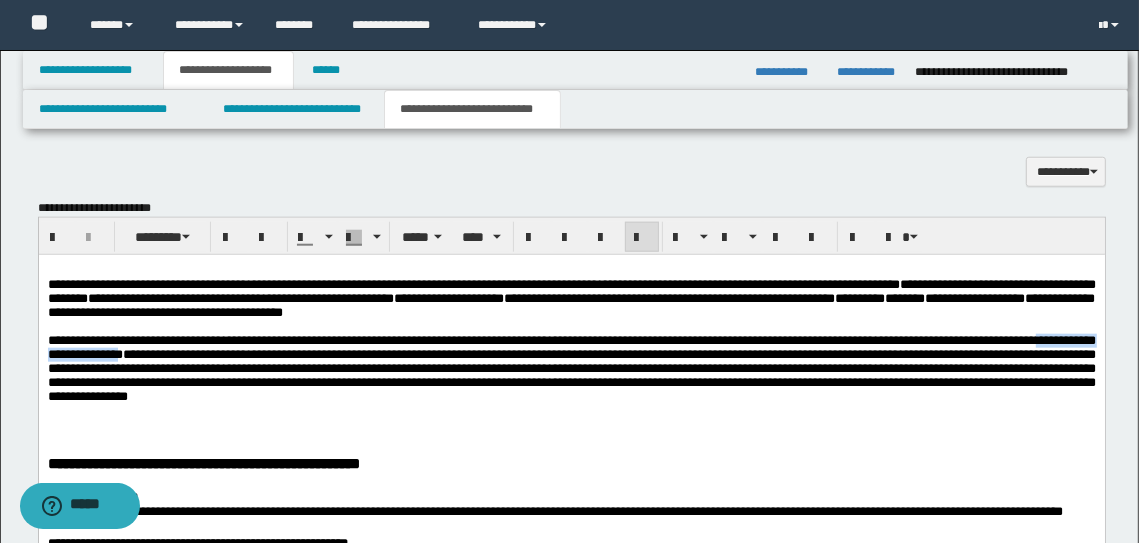drag, startPoint x: 441, startPoint y: 363, endPoint x: 206, endPoint y: 360, distance: 235.01915 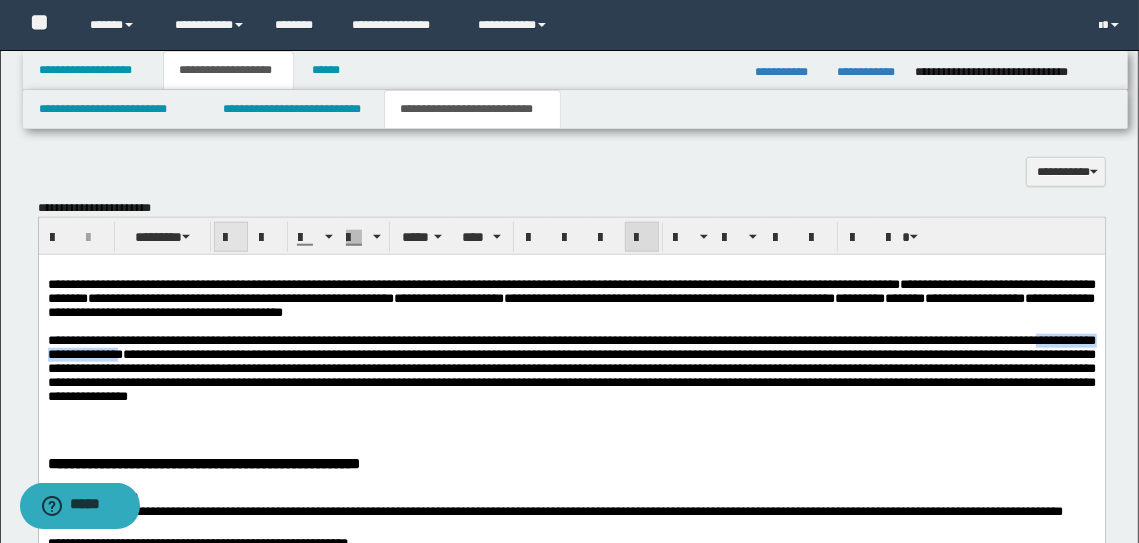 click at bounding box center (231, 238) 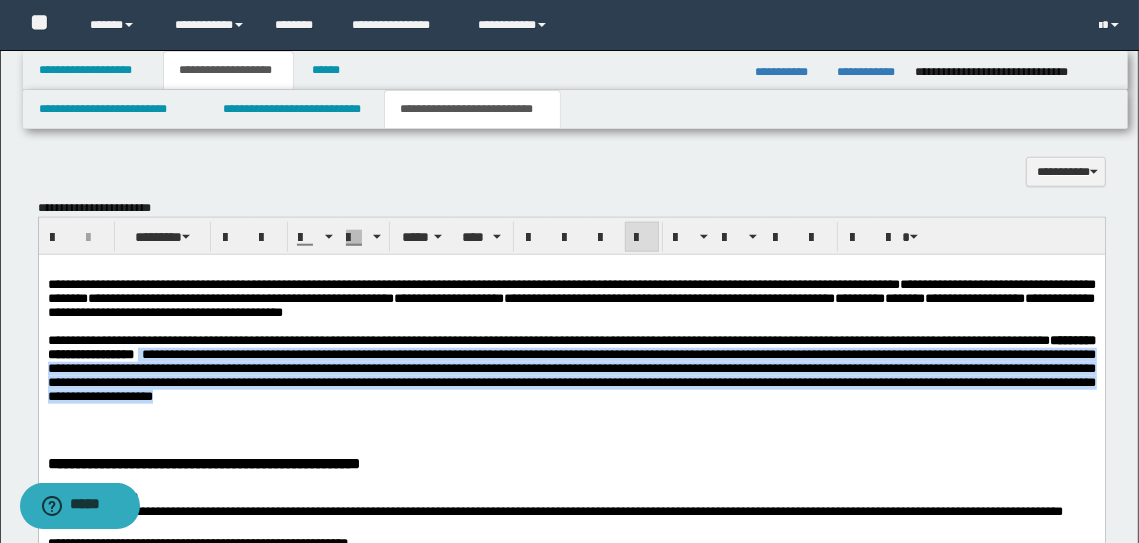 drag, startPoint x: 445, startPoint y: 356, endPoint x: 857, endPoint y: 406, distance: 415.0229 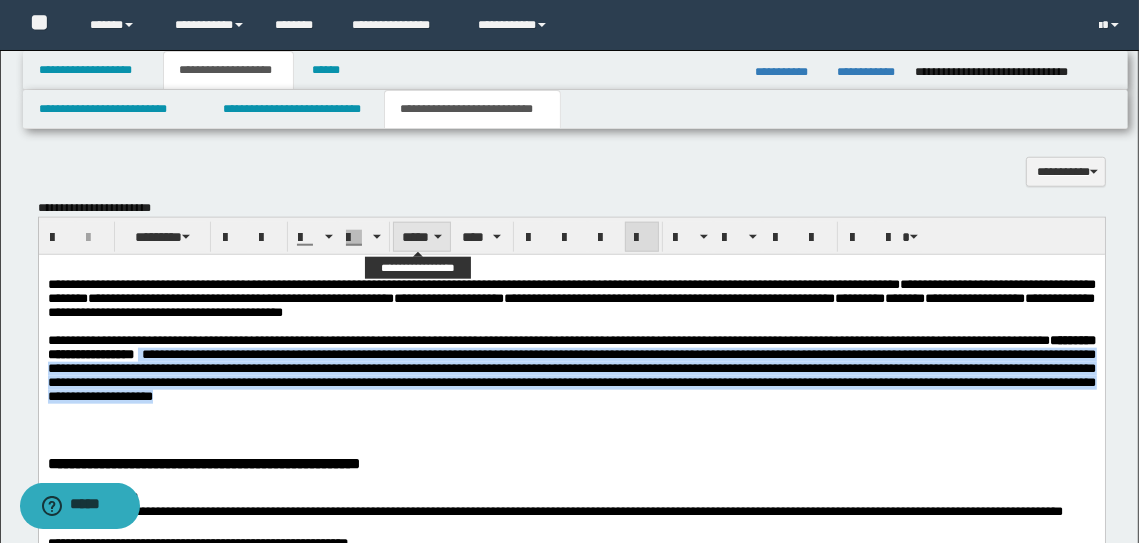 click on "*****" at bounding box center (422, 237) 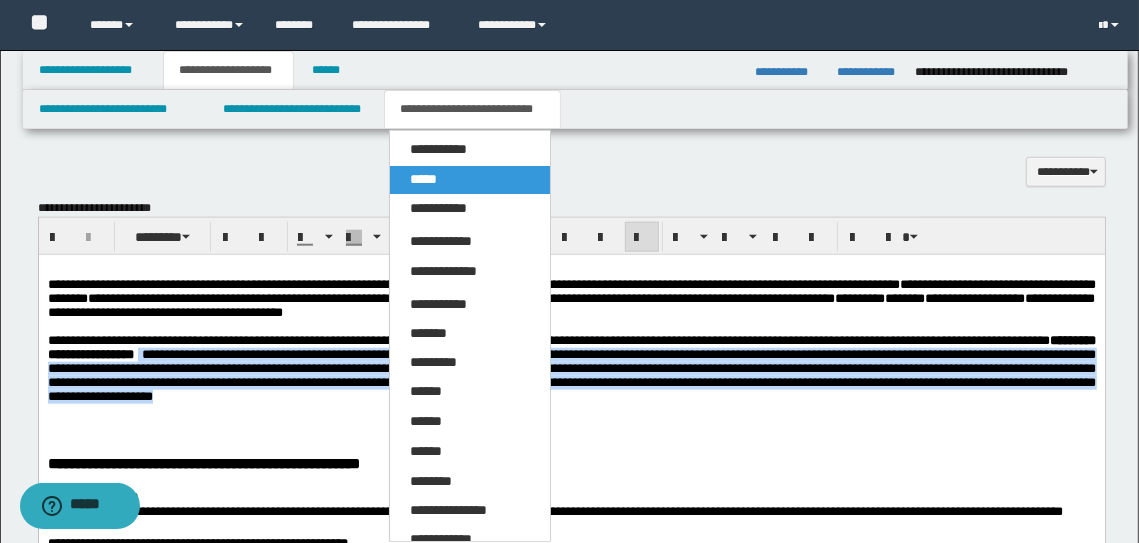 click on "*****" at bounding box center (470, 180) 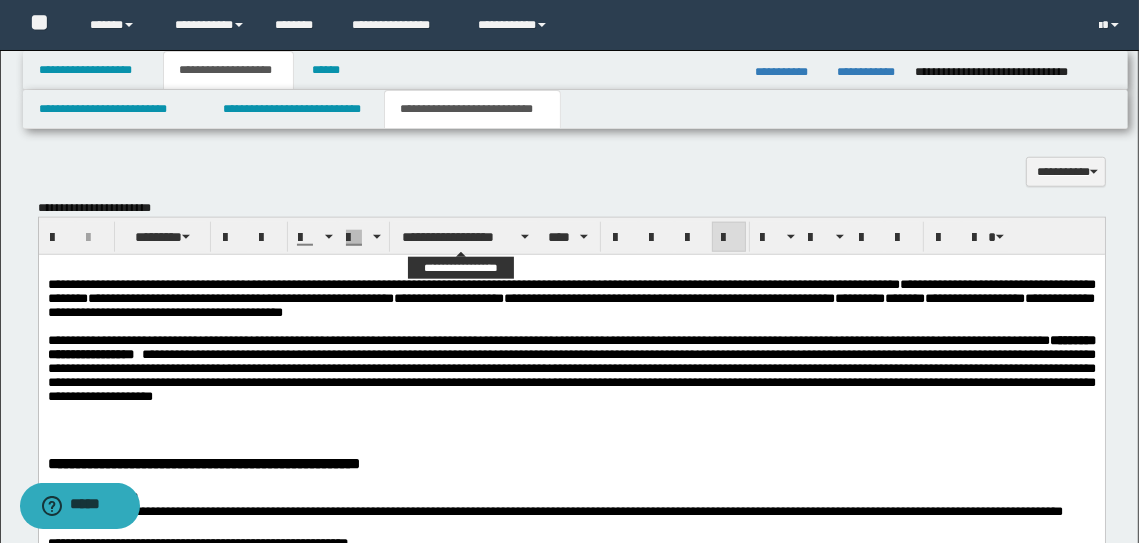 click on "**********" at bounding box center [465, 237] 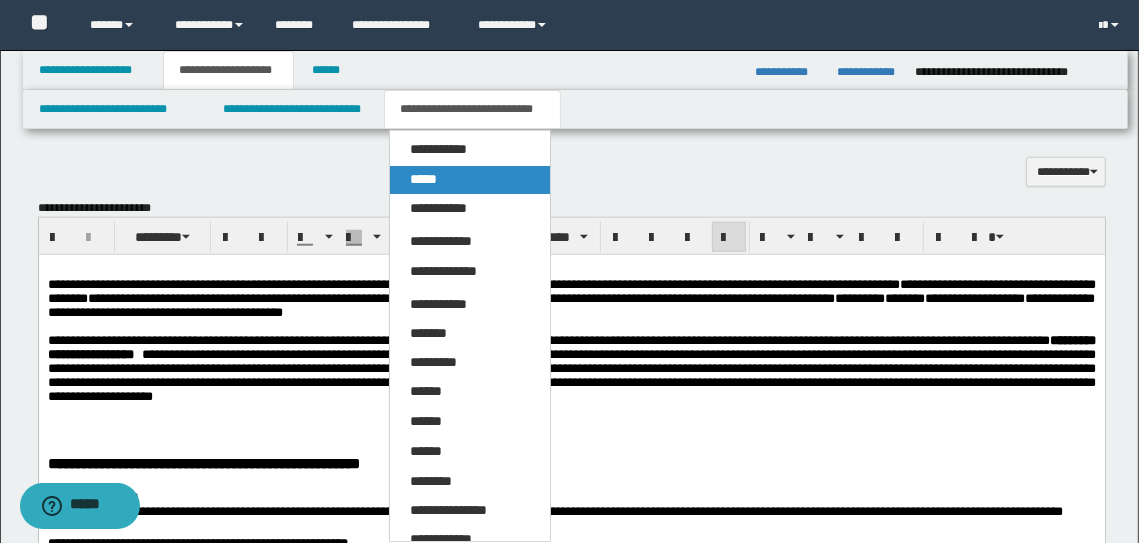 click on "*****" at bounding box center [423, 179] 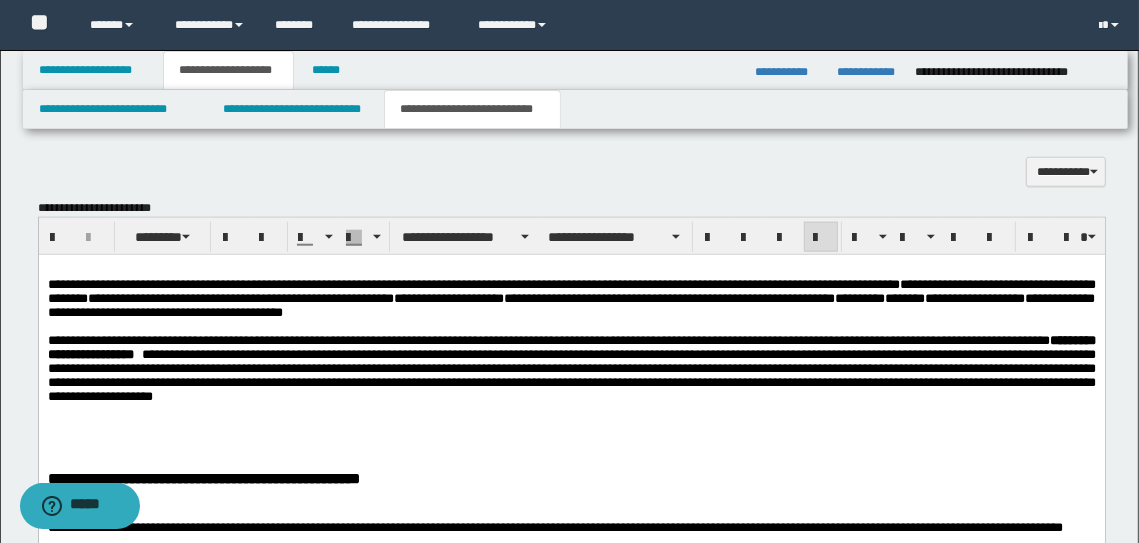 click at bounding box center [571, 432] 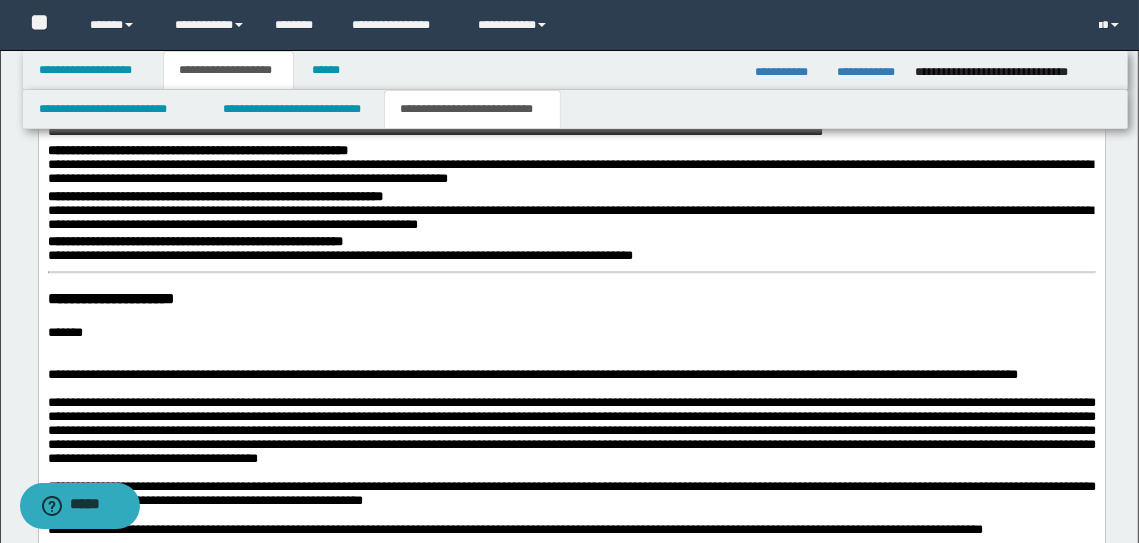 scroll, scrollTop: 1967, scrollLeft: 0, axis: vertical 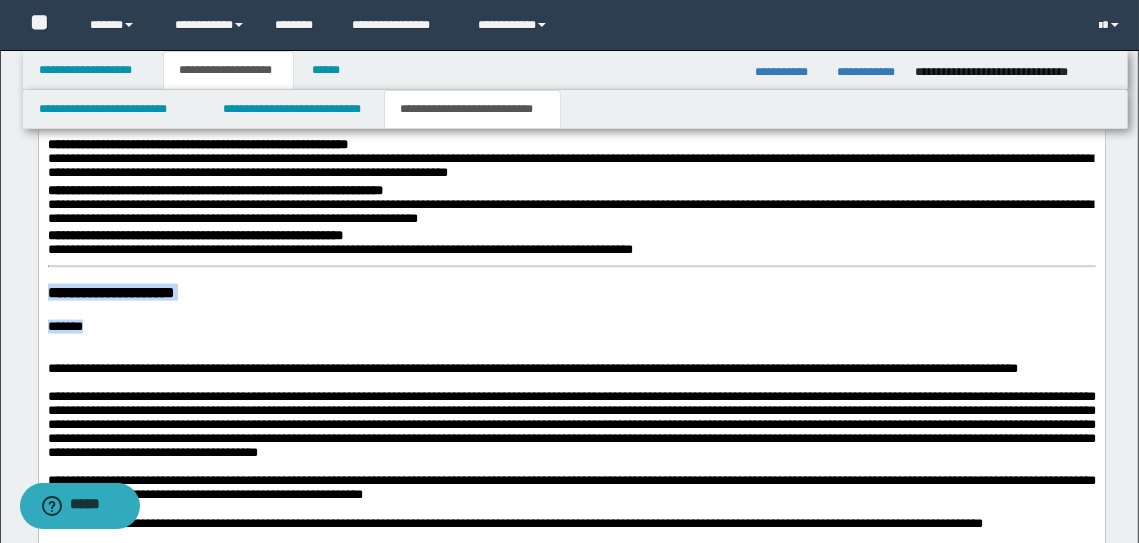 drag, startPoint x: 189, startPoint y: 328, endPoint x: 25, endPoint y: 307, distance: 165.33905 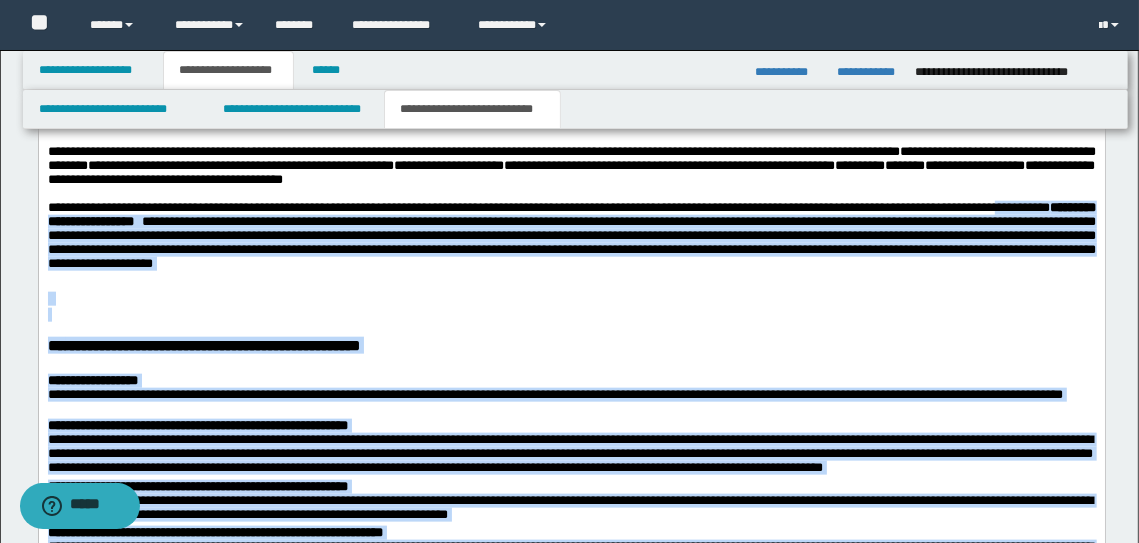 scroll, scrollTop: 1573, scrollLeft: 0, axis: vertical 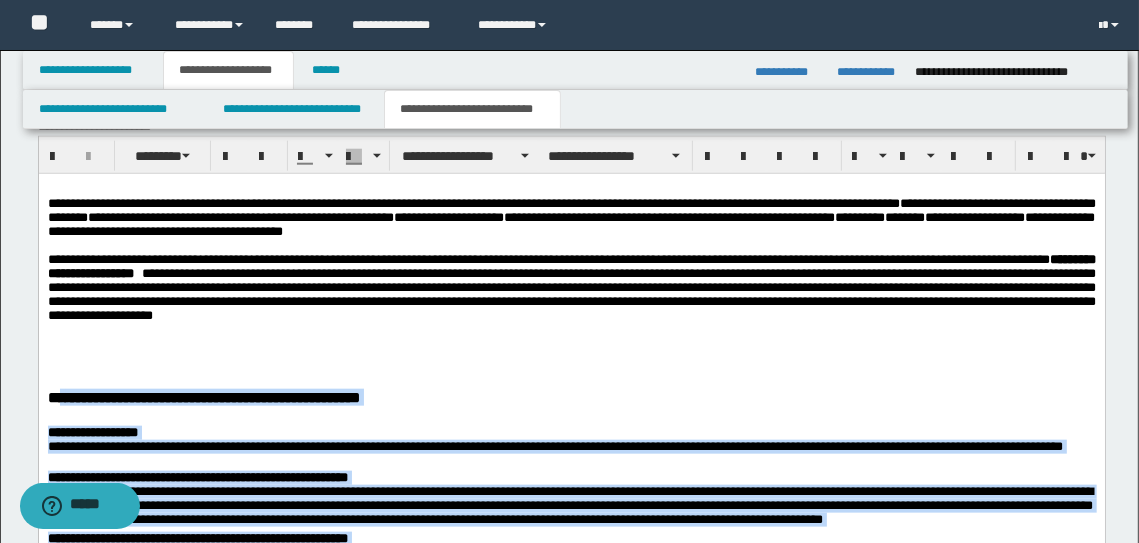 drag, startPoint x: 685, startPoint y: 653, endPoint x: 68, endPoint y: 409, distance: 663.4945 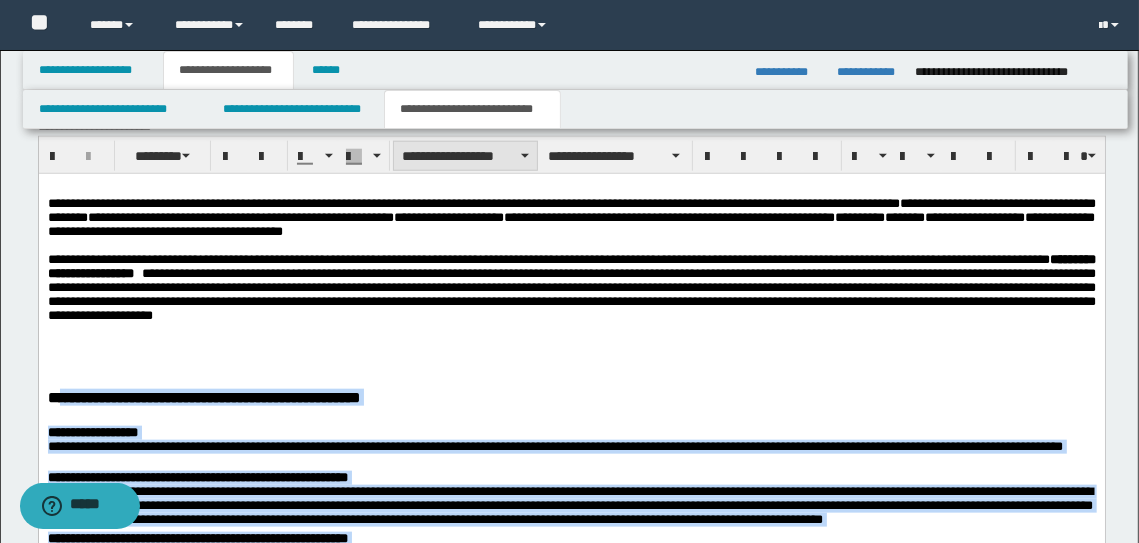 click on "**********" at bounding box center (465, 156) 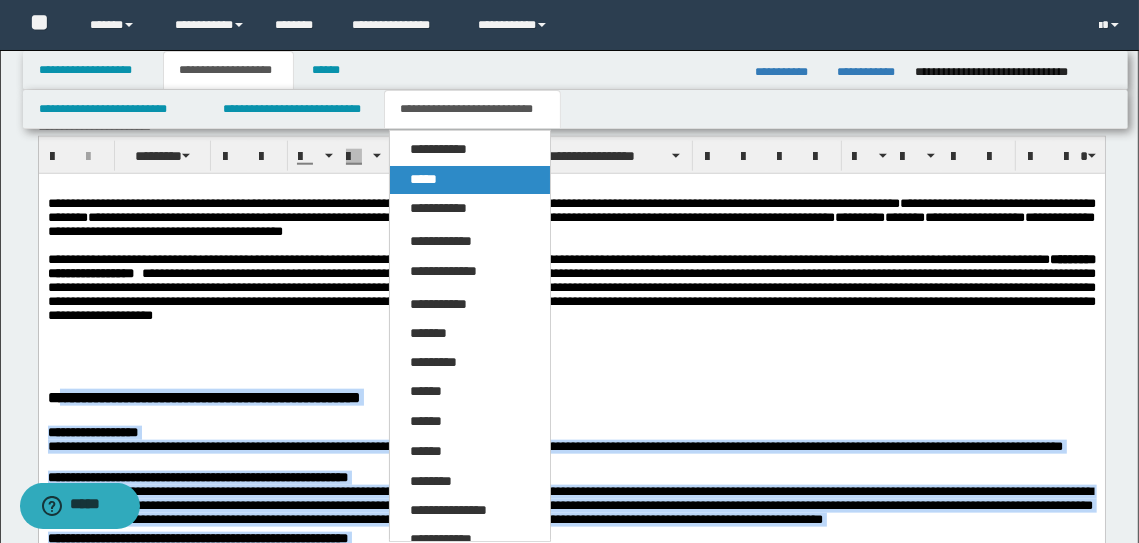 click on "*****" at bounding box center [470, 180] 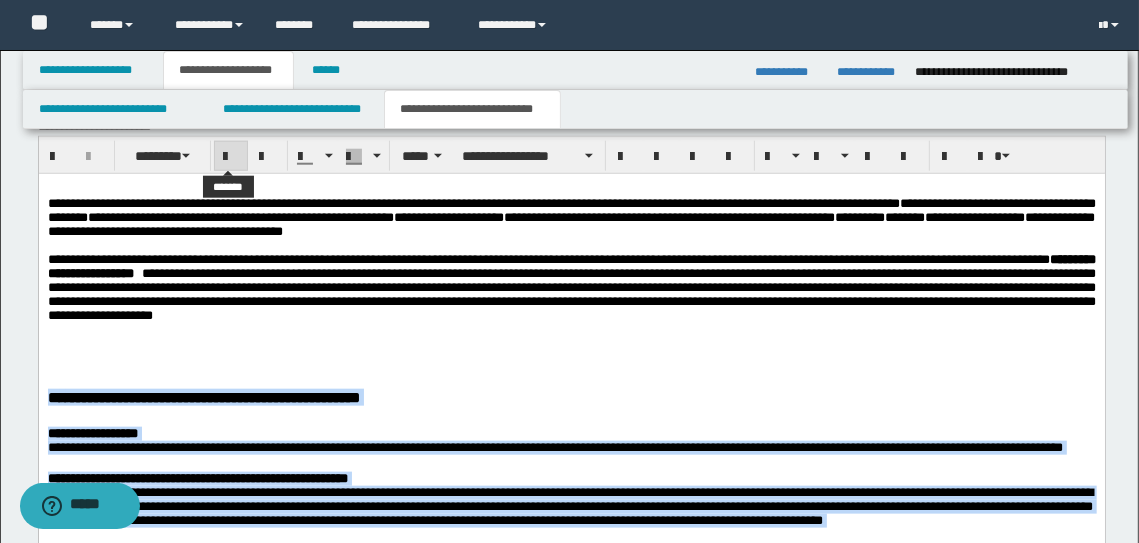 click at bounding box center [231, 157] 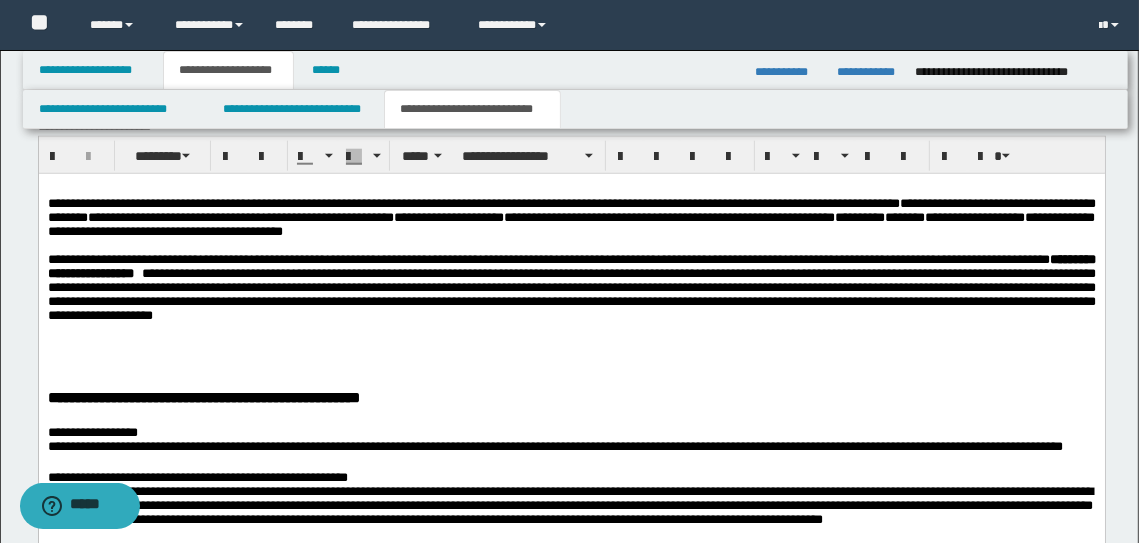 click on "**********" at bounding box center [209, 397] 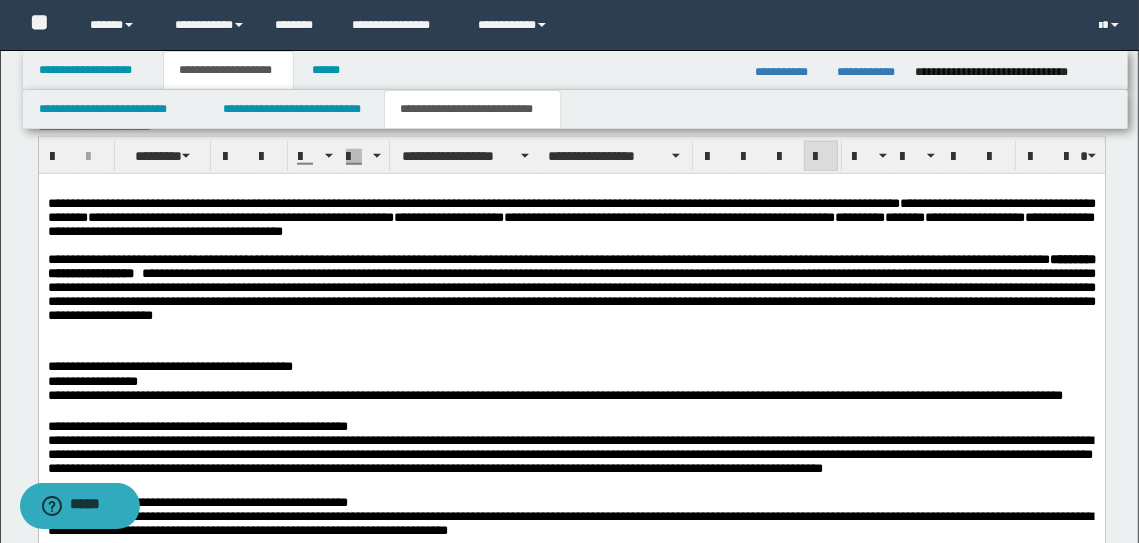 click on "**********" at bounding box center (571, 367) 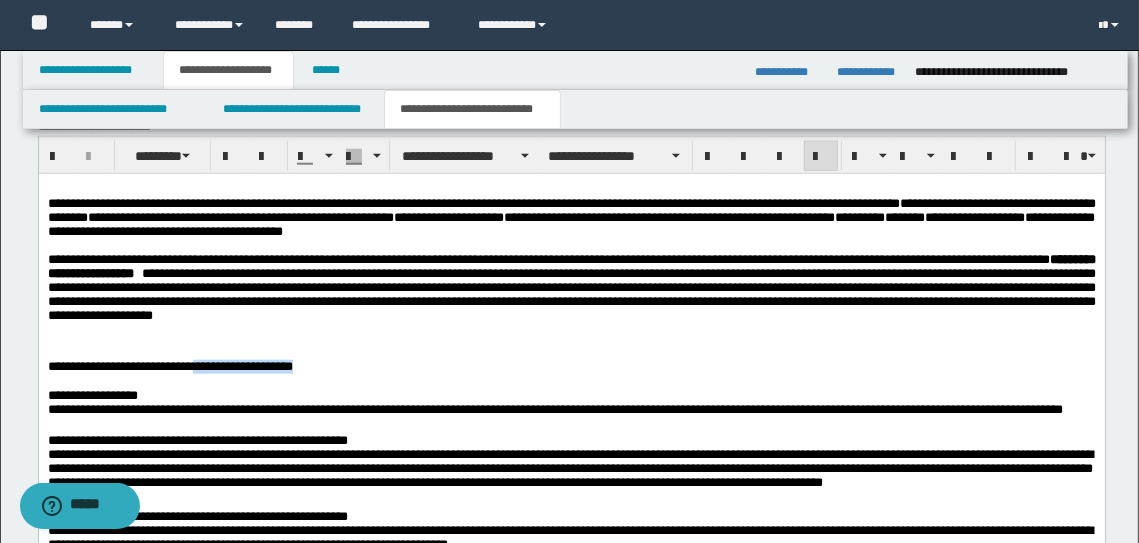 drag, startPoint x: 358, startPoint y: 368, endPoint x: 221, endPoint y: 371, distance: 137.03284 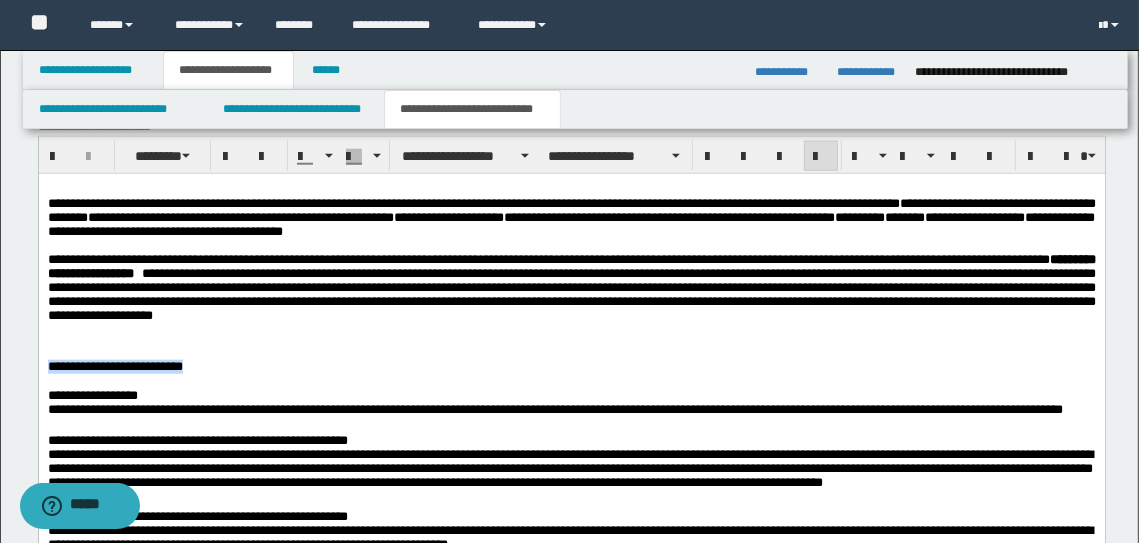 drag, startPoint x: 221, startPoint y: 371, endPoint x: 43, endPoint y: 372, distance: 178.0028 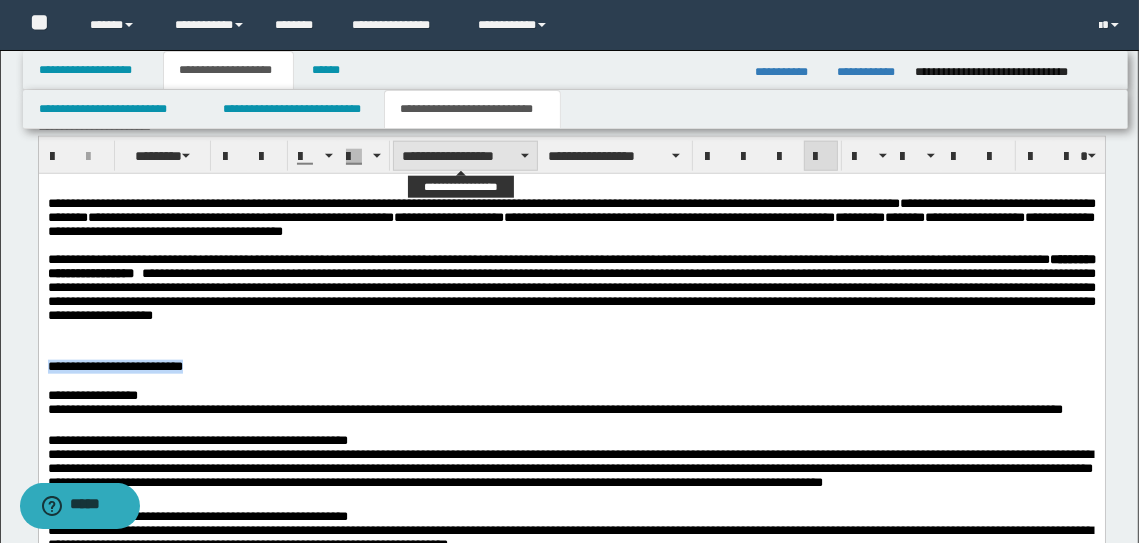 click on "**********" at bounding box center (465, 156) 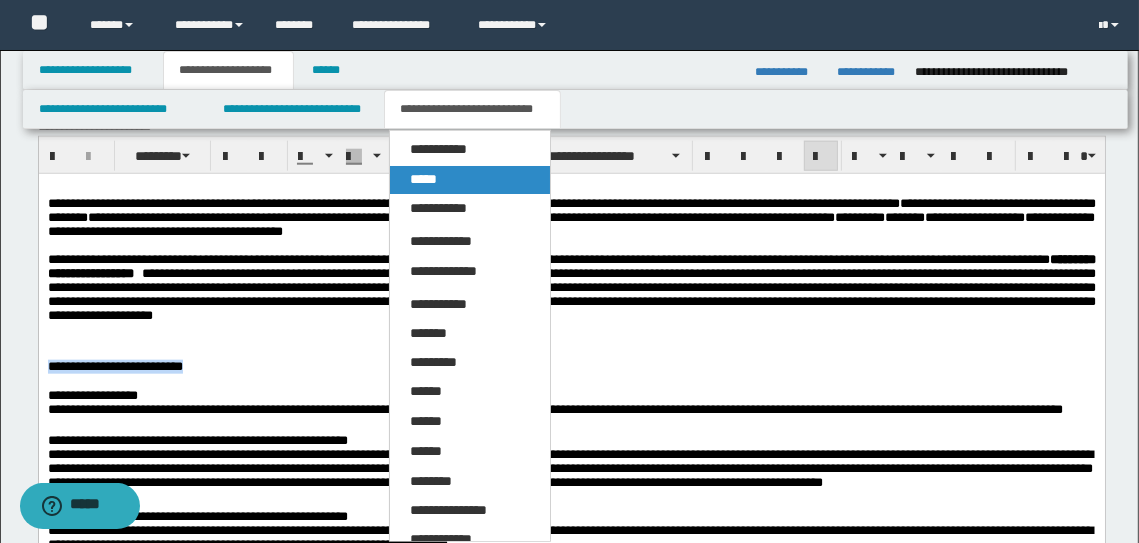 click on "*****" at bounding box center [470, 180] 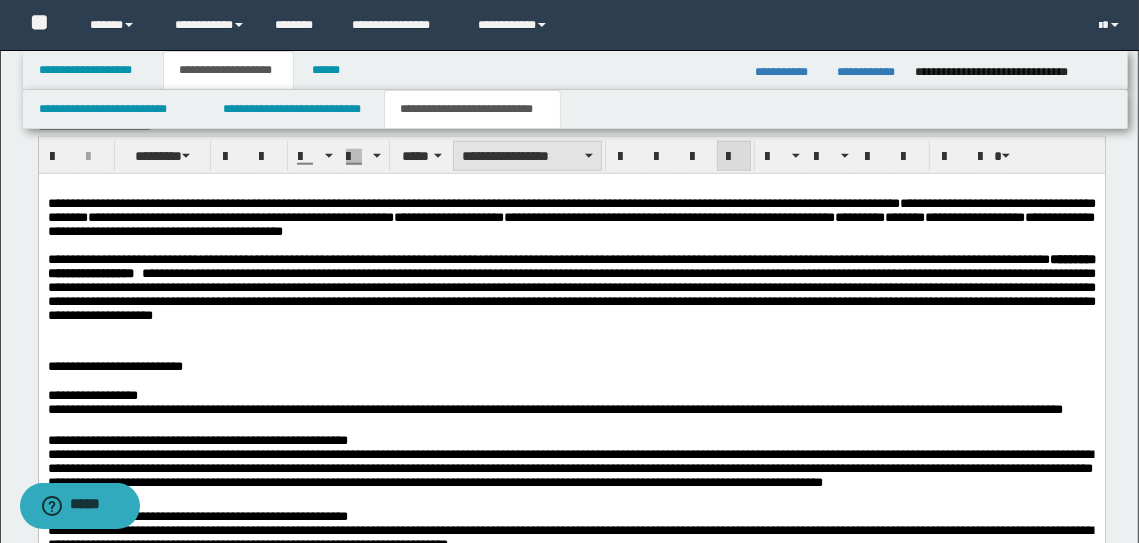 click on "**********" at bounding box center (527, 156) 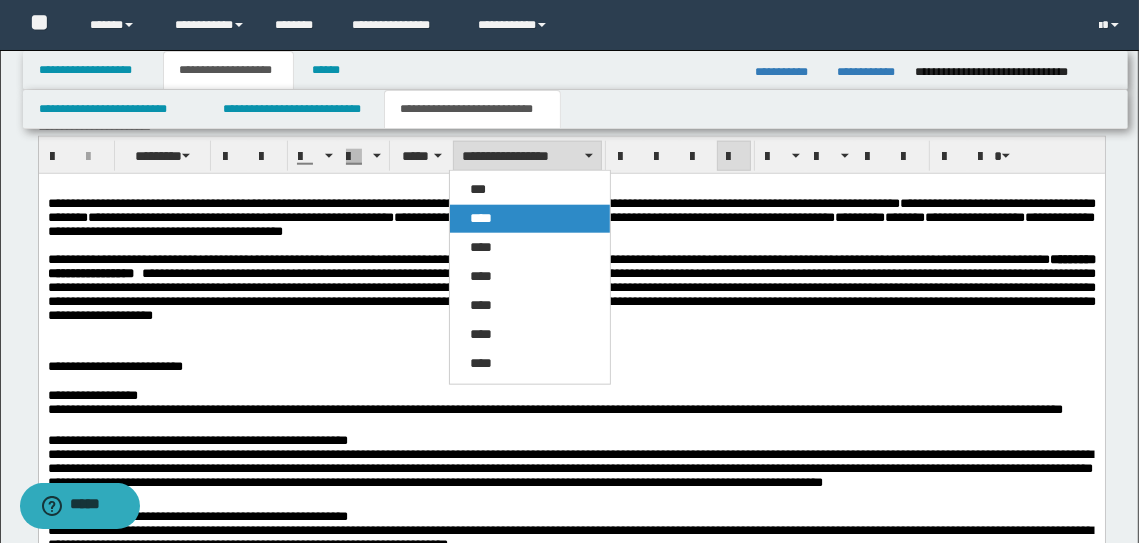 click on "****" at bounding box center (481, 218) 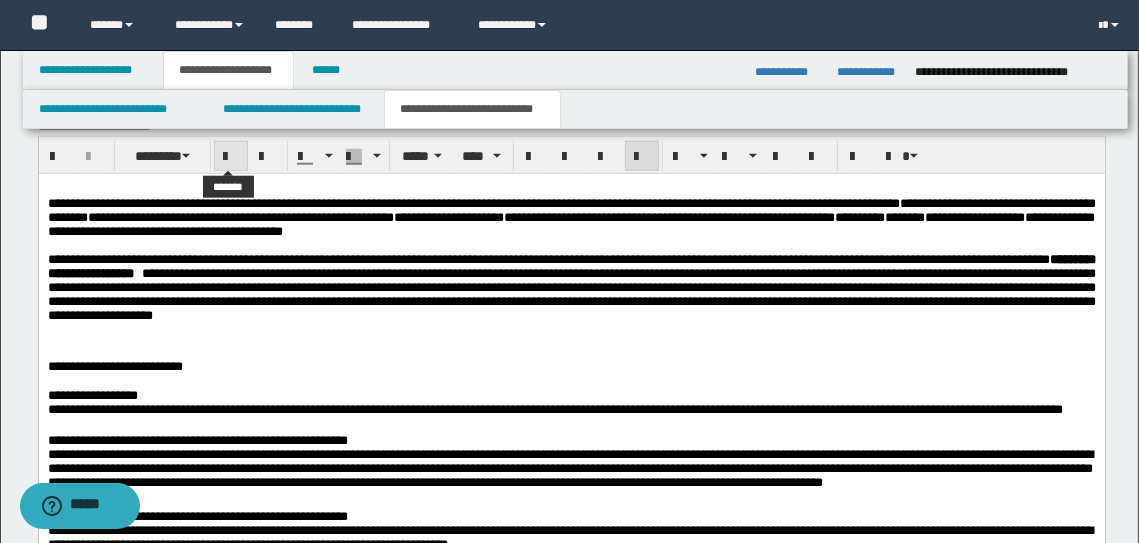 click at bounding box center (231, 157) 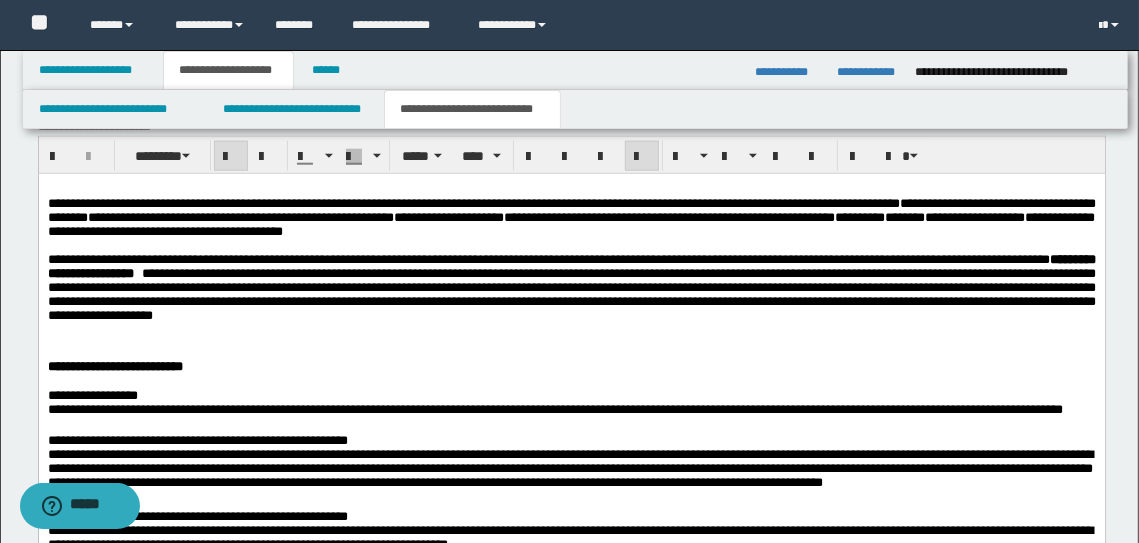 click at bounding box center [571, 382] 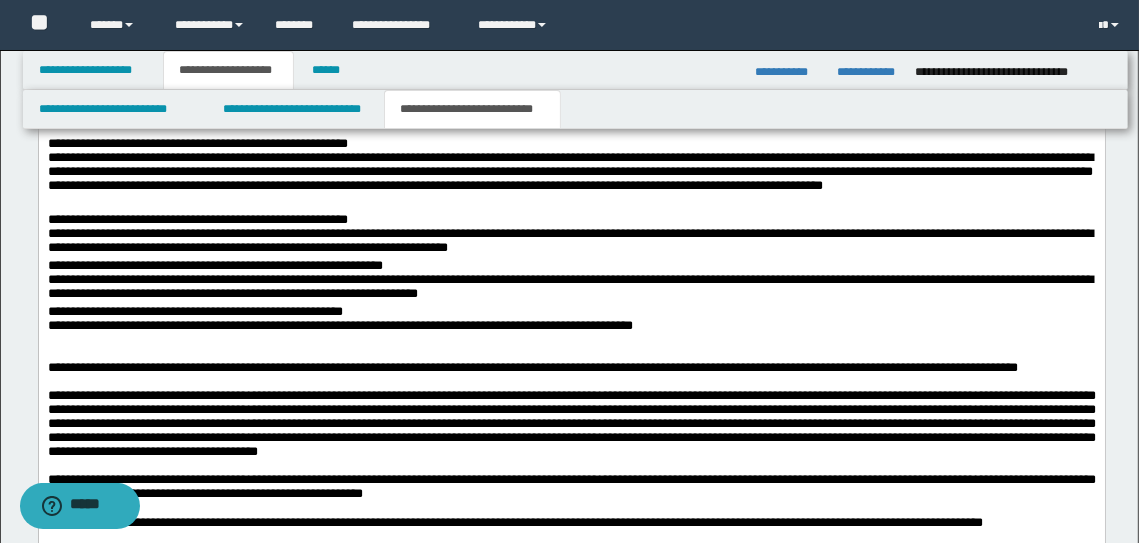 scroll, scrollTop: 1873, scrollLeft: 0, axis: vertical 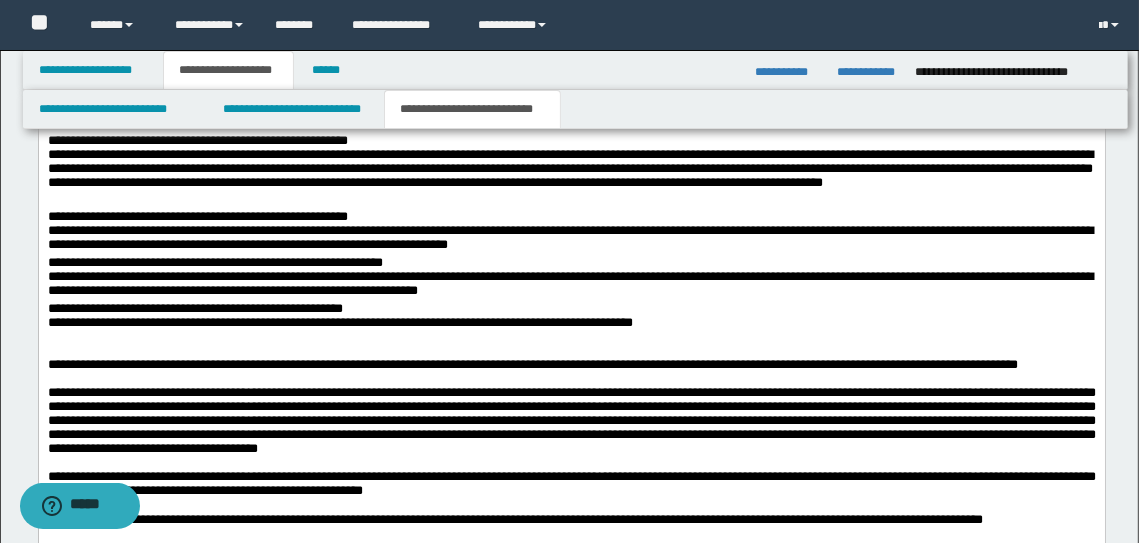 click at bounding box center [571, 352] 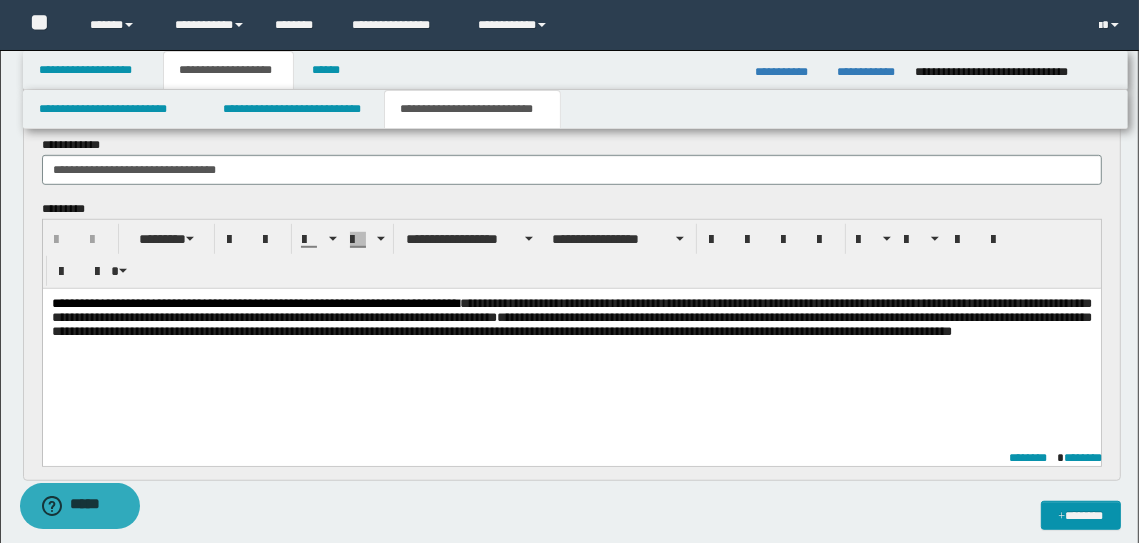 scroll, scrollTop: 923, scrollLeft: 0, axis: vertical 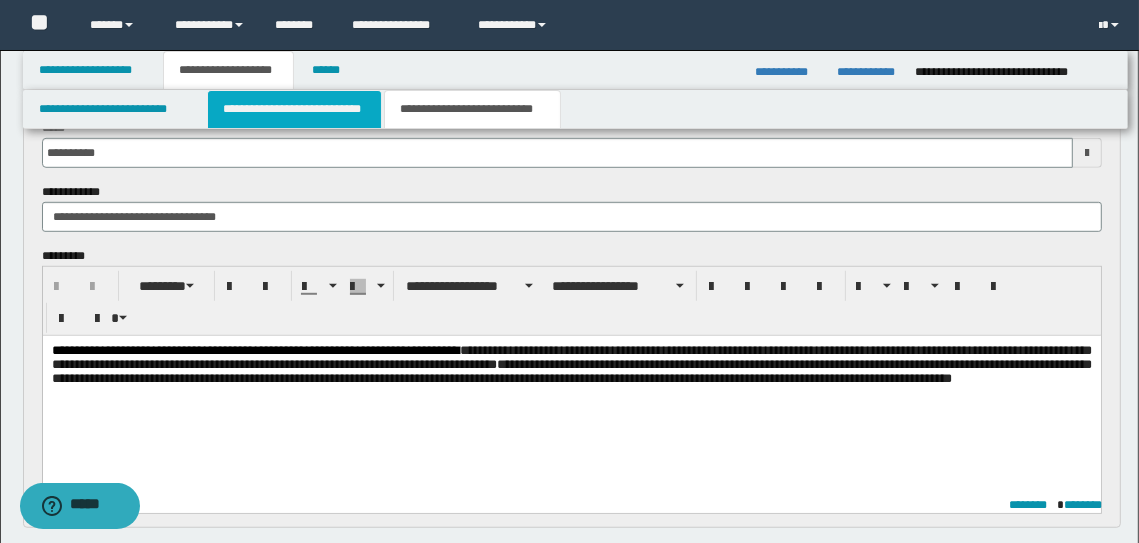 click on "**********" at bounding box center (294, 109) 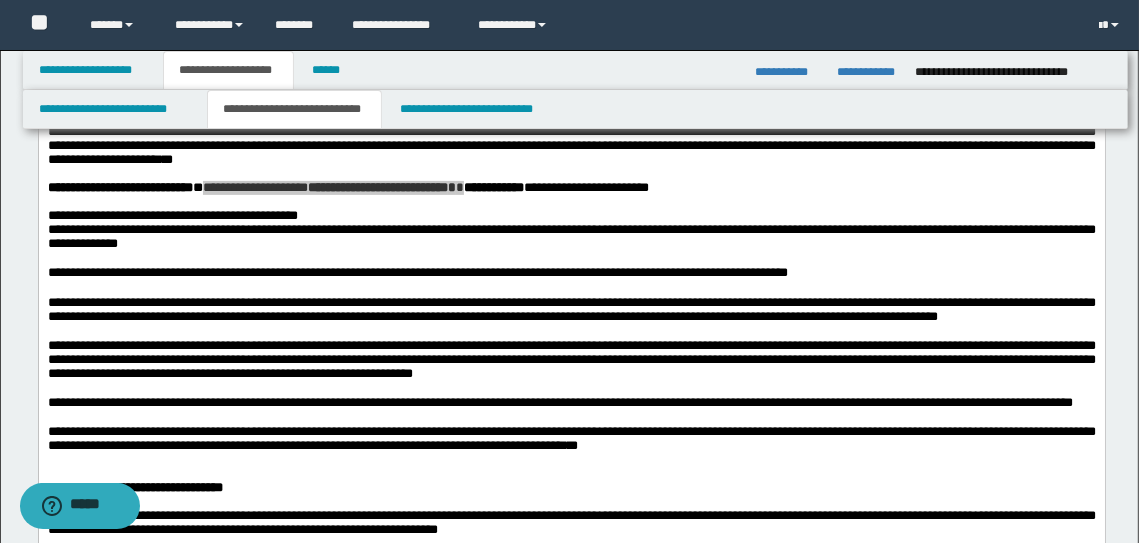 scroll, scrollTop: 414, scrollLeft: 0, axis: vertical 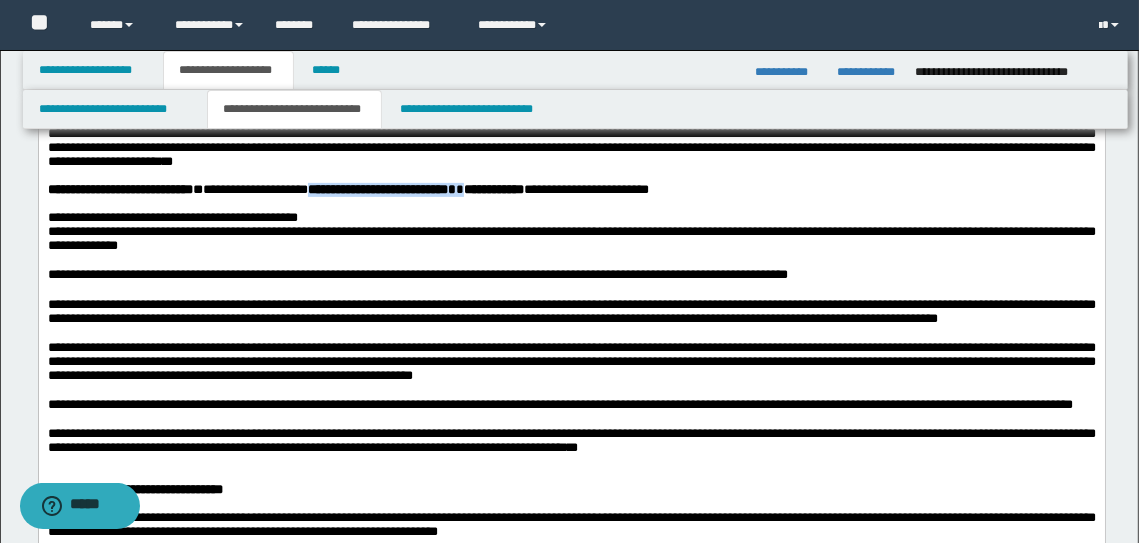 click on "**********" at bounding box center [571, 190] 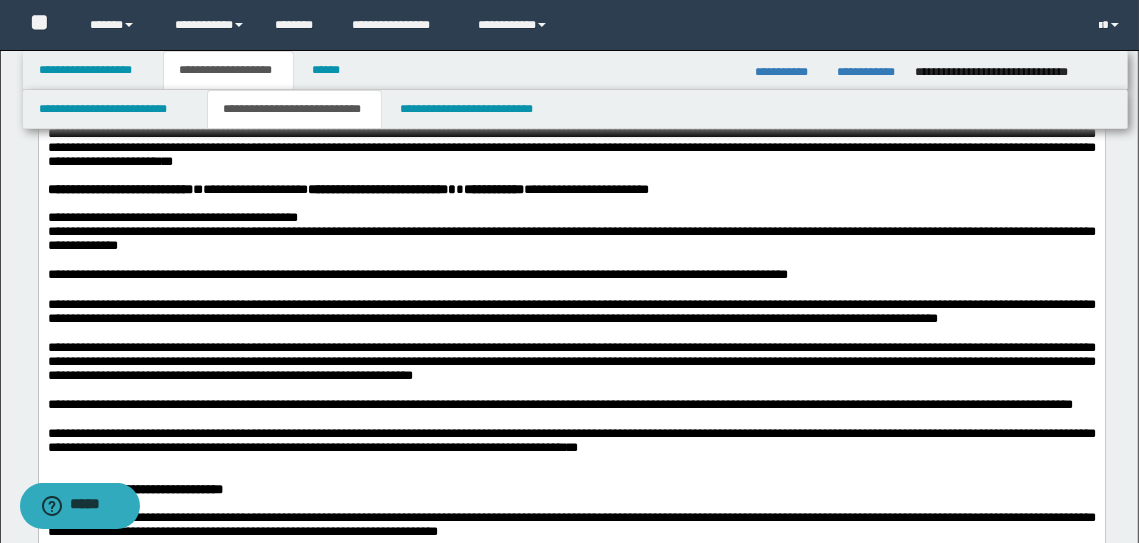 click on "**********" at bounding box center [571, 190] 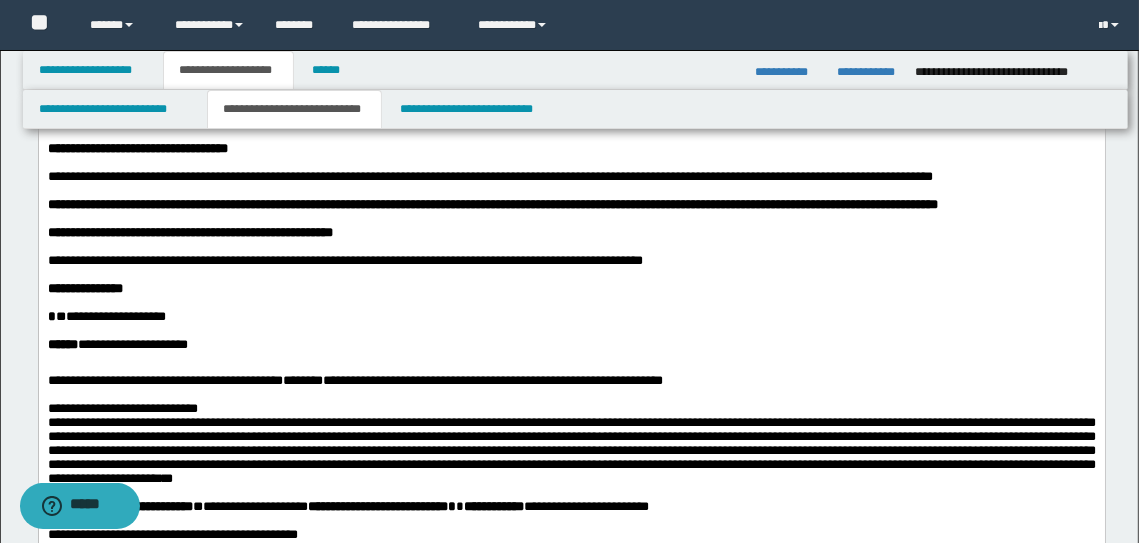 scroll, scrollTop: 0, scrollLeft: 0, axis: both 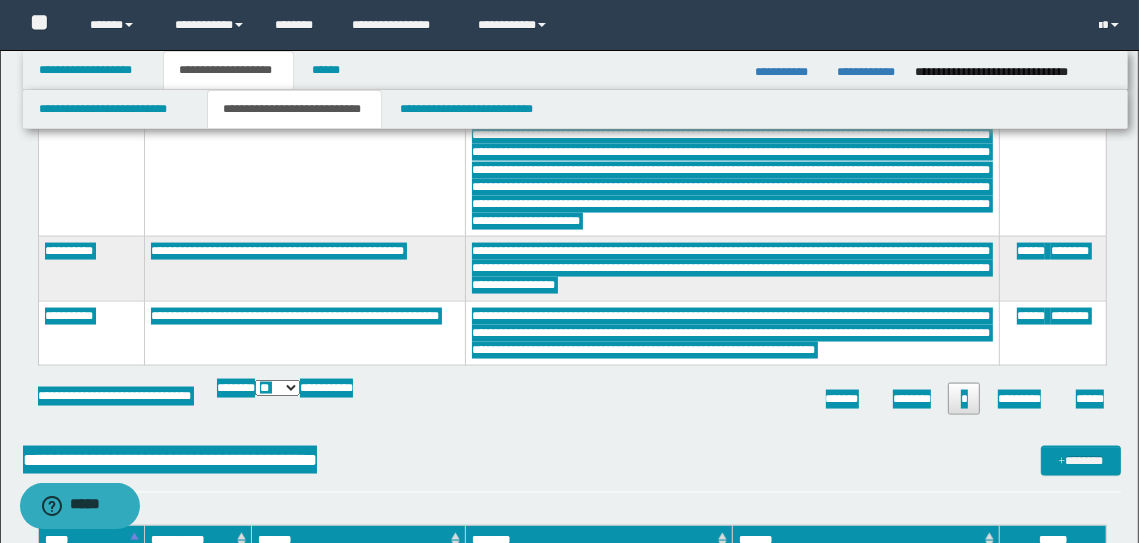 drag, startPoint x: 47, startPoint y: -2010, endPoint x: 966, endPoint y: -1695, distance: 971.4865 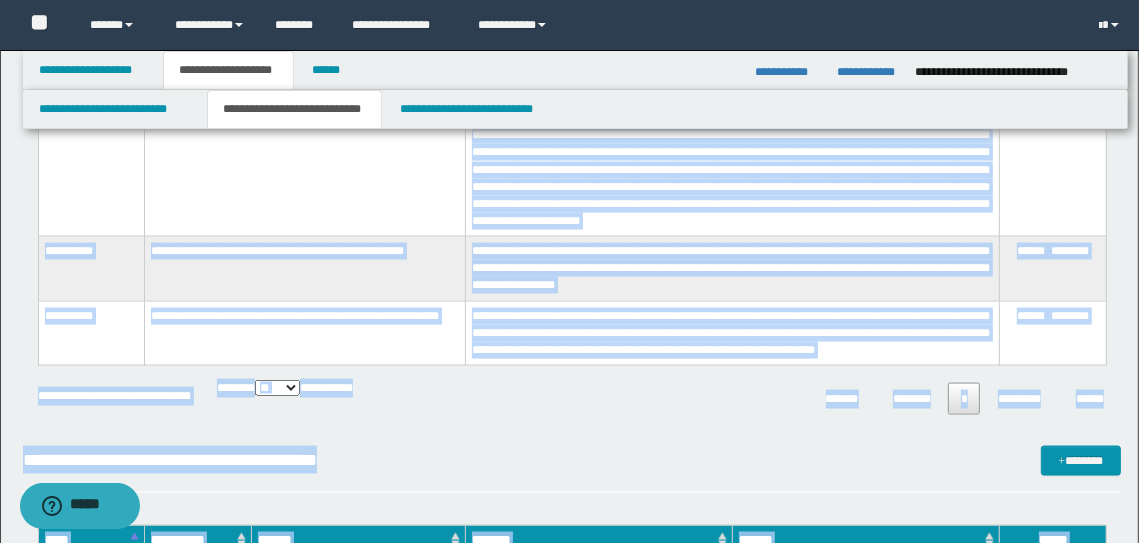 copy on "**********" 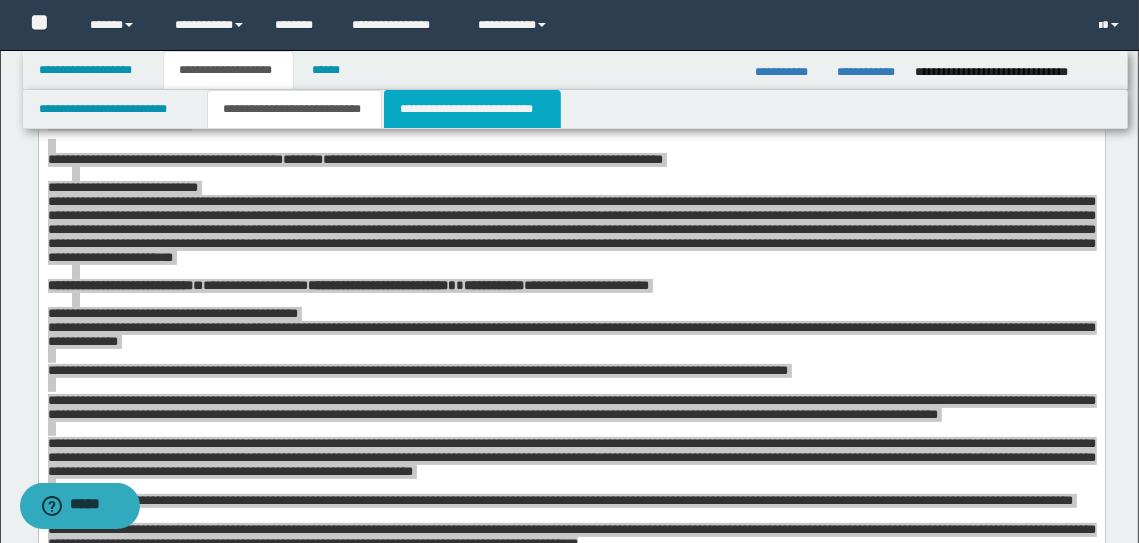 scroll, scrollTop: 298, scrollLeft: 0, axis: vertical 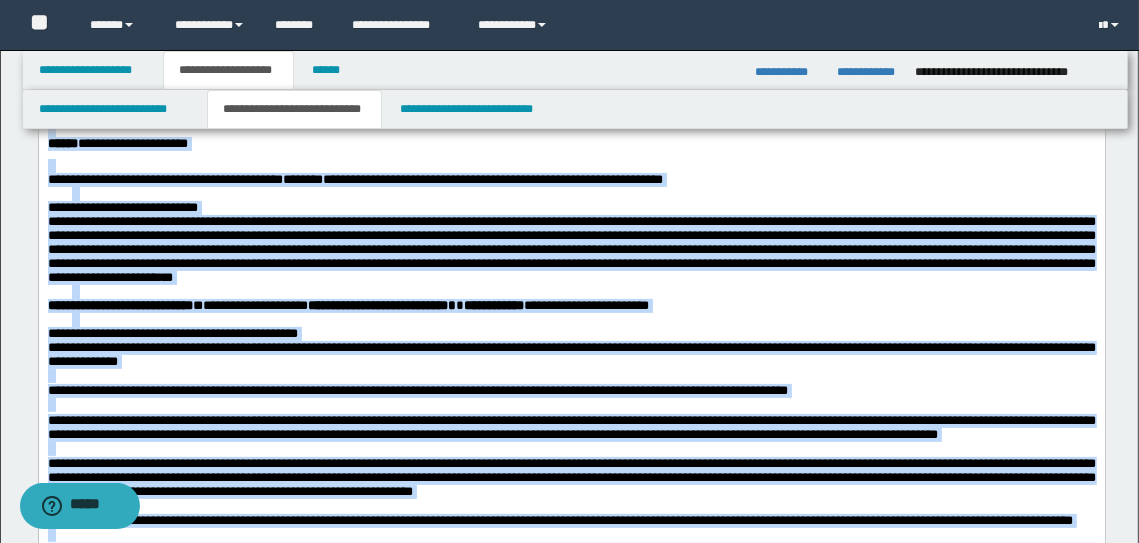 click at bounding box center [571, 166] 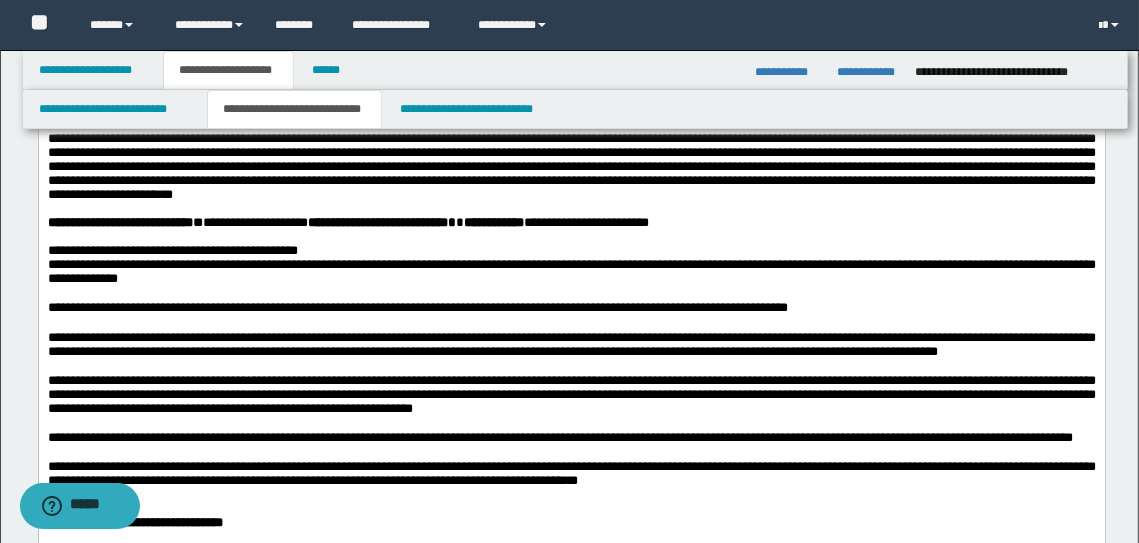 scroll, scrollTop: 384, scrollLeft: 0, axis: vertical 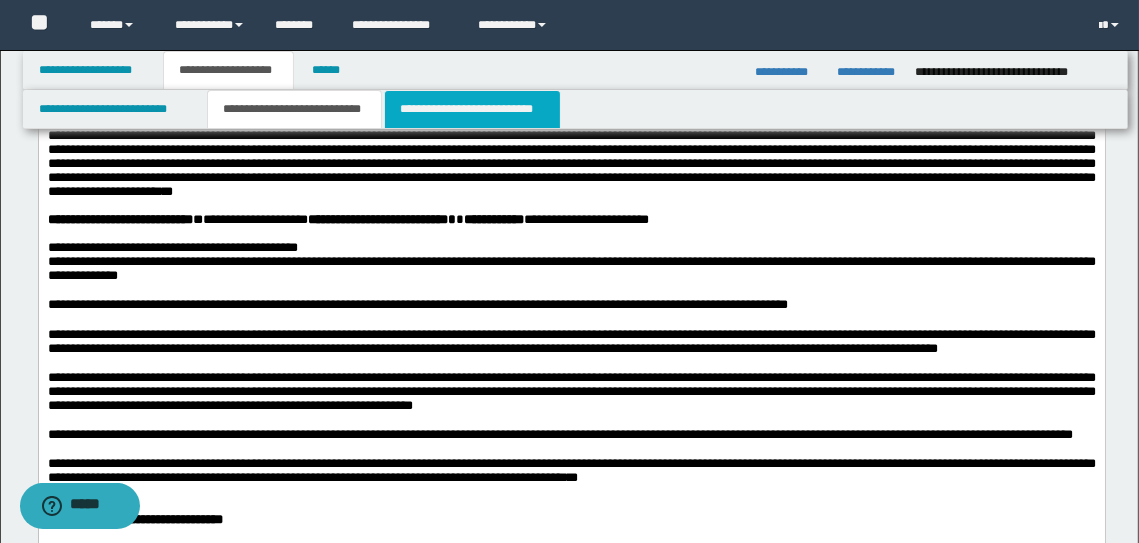 click on "**********" at bounding box center [472, 109] 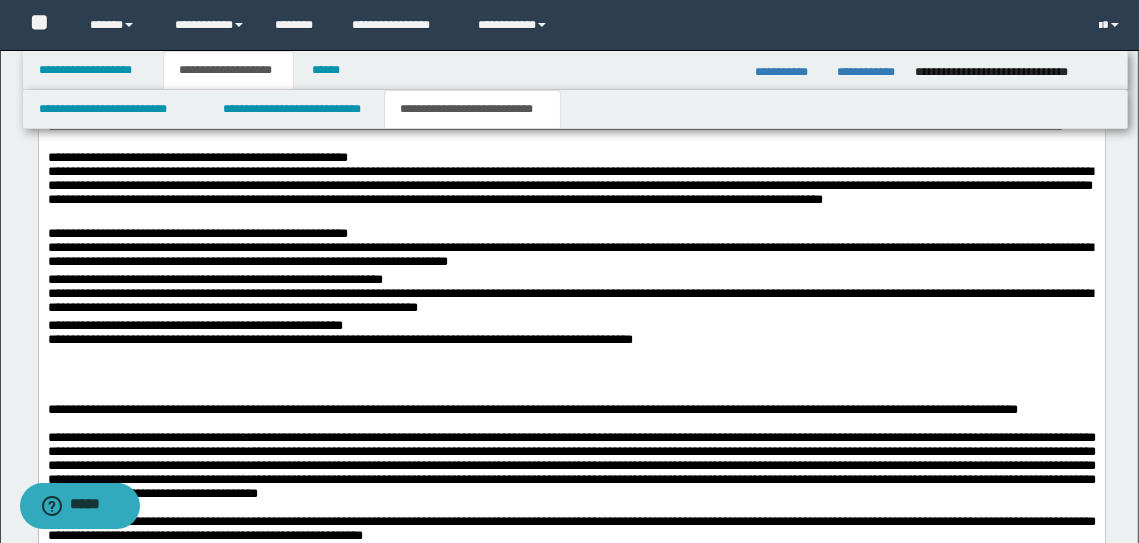 scroll, scrollTop: 1859, scrollLeft: 0, axis: vertical 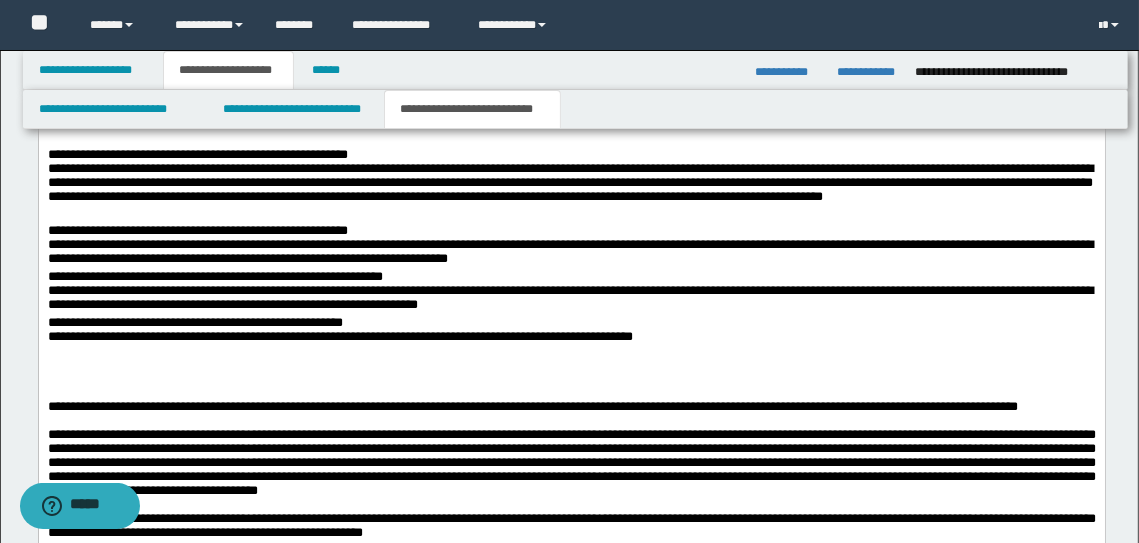 click at bounding box center [571, 366] 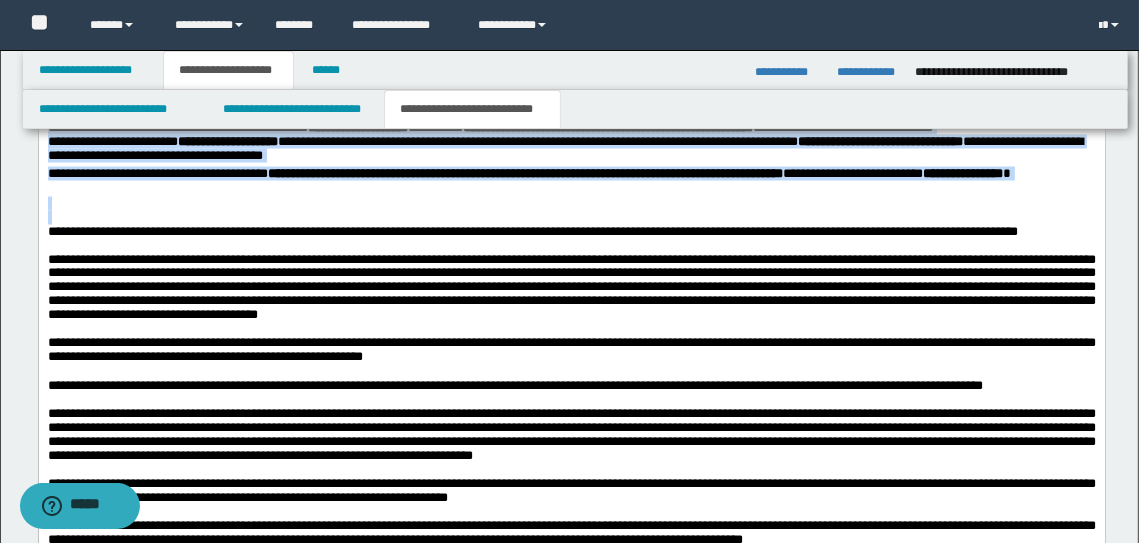 scroll, scrollTop: 2482, scrollLeft: 0, axis: vertical 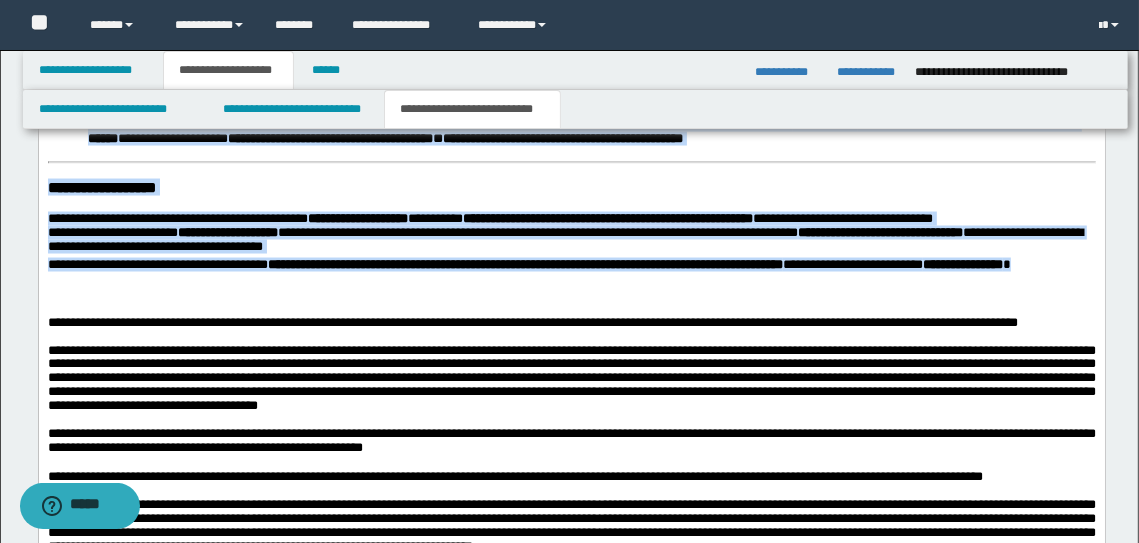 drag, startPoint x: 46, startPoint y: -249, endPoint x: 472, endPoint y: 312, distance: 704.41254 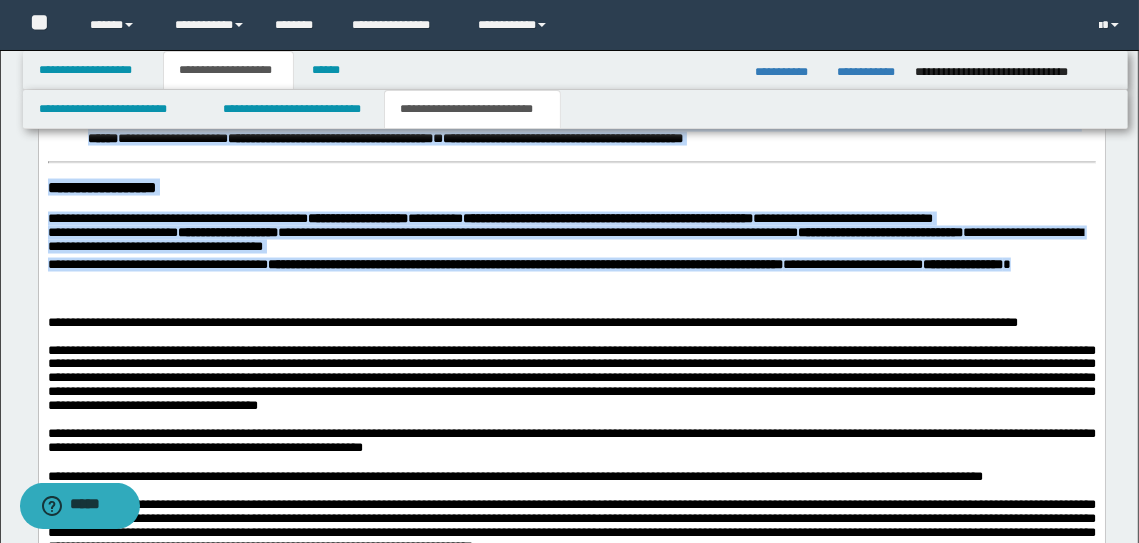 click on "**********" at bounding box center [571, 106] 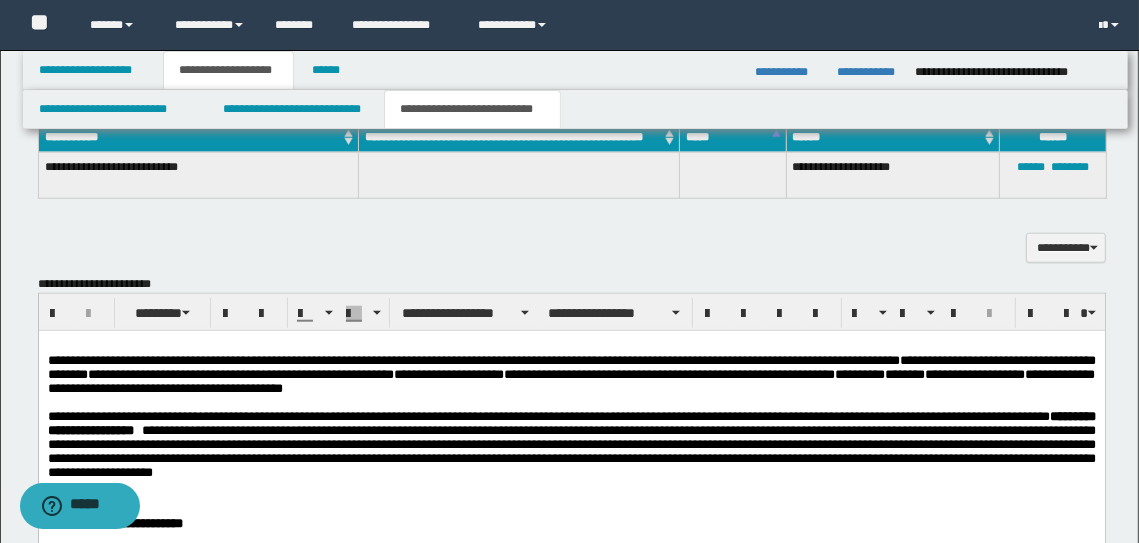 scroll, scrollTop: 1412, scrollLeft: 0, axis: vertical 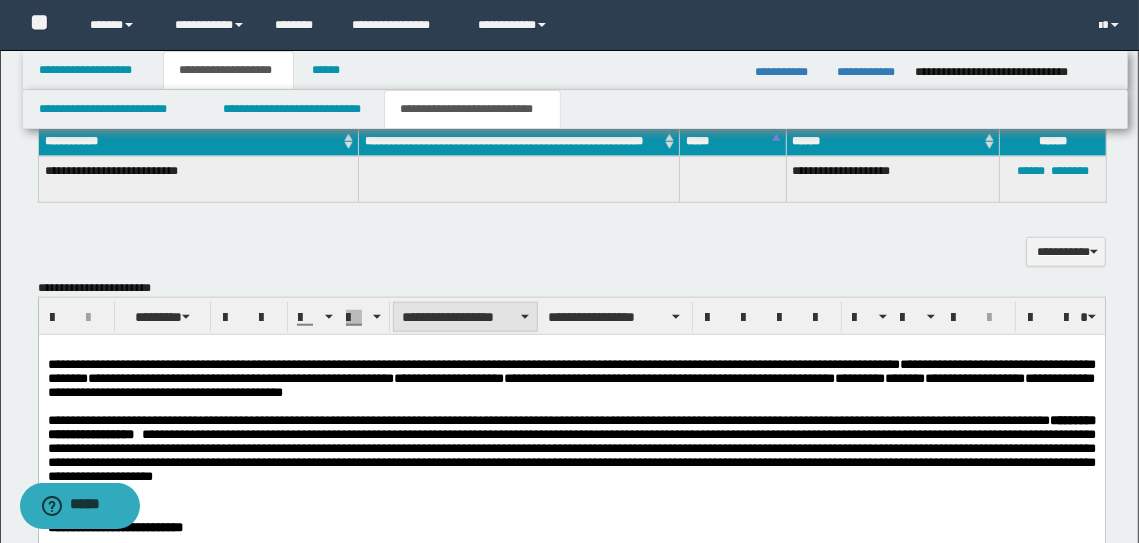 click on "**********" at bounding box center (465, 317) 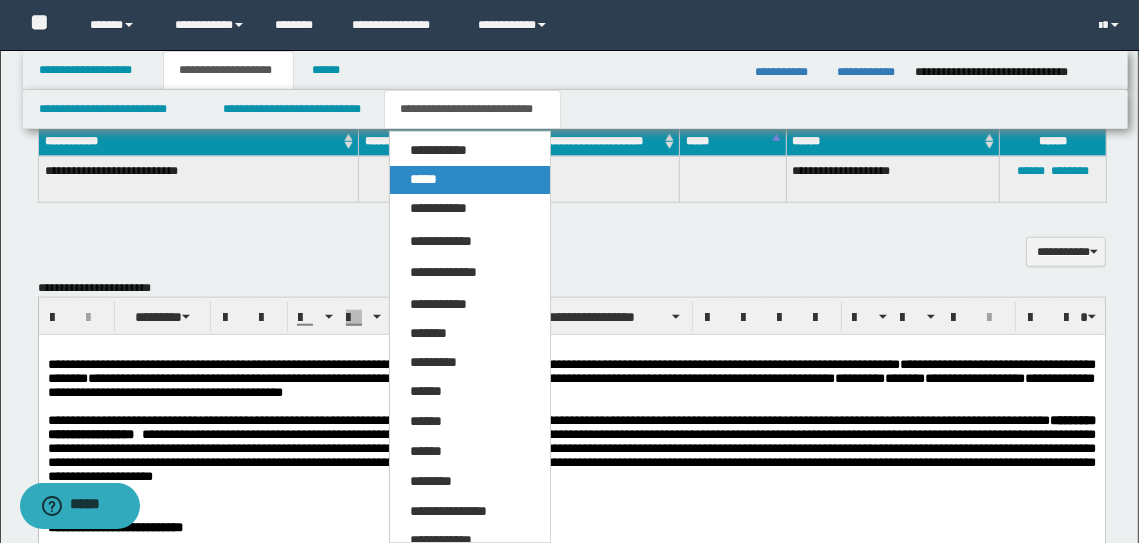 click on "*****" at bounding box center (470, 180) 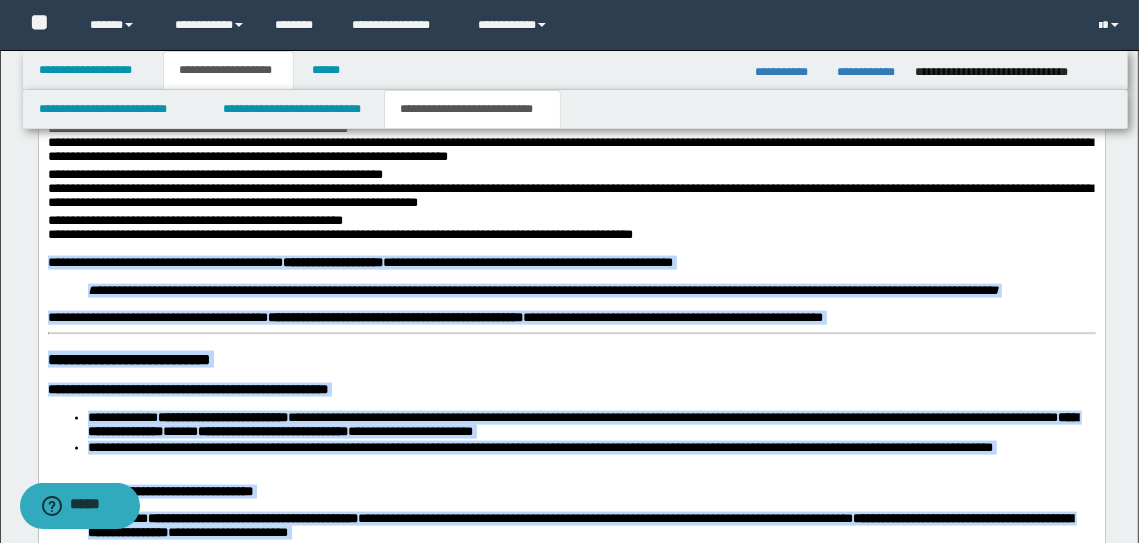 scroll, scrollTop: 1964, scrollLeft: 0, axis: vertical 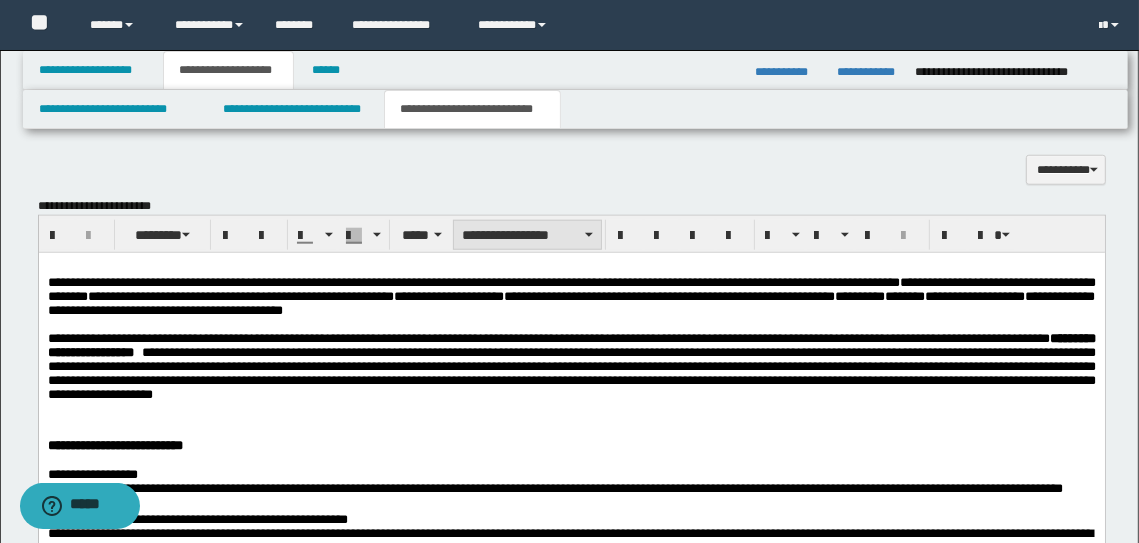 click on "**********" at bounding box center [527, 235] 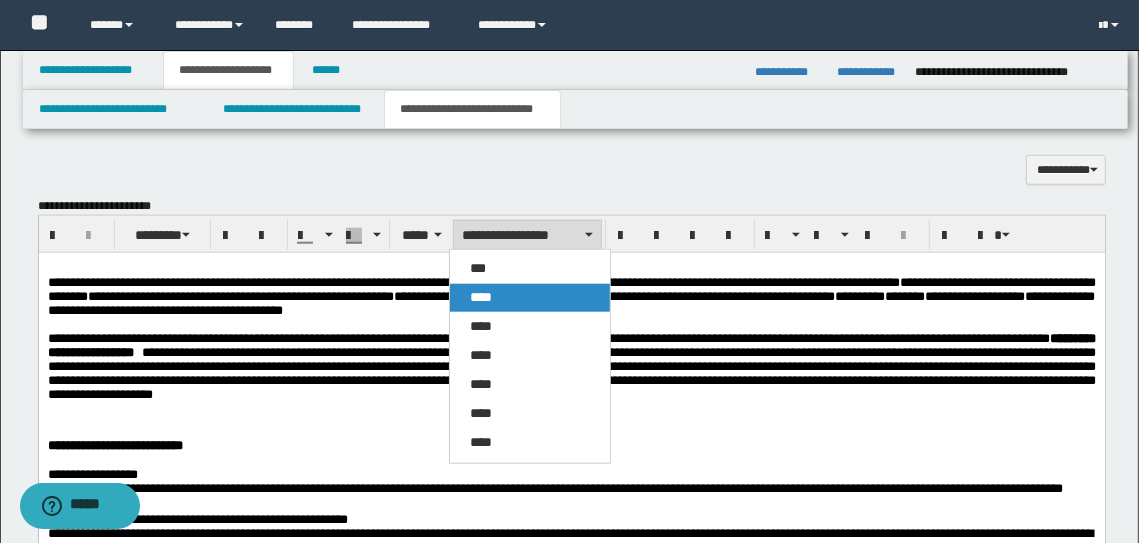 click on "****" at bounding box center [481, 297] 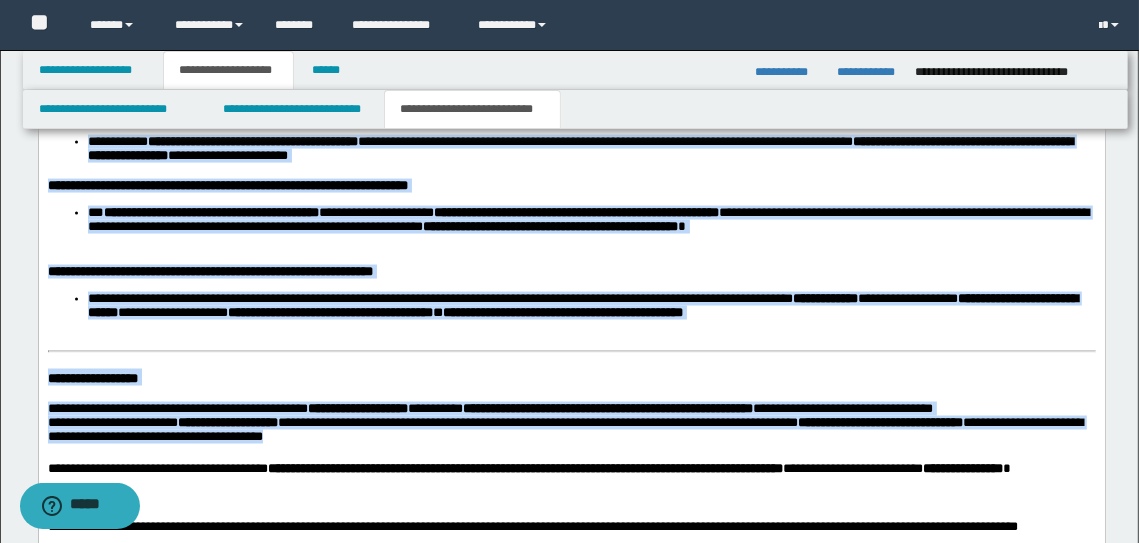 scroll, scrollTop: 2341, scrollLeft: 0, axis: vertical 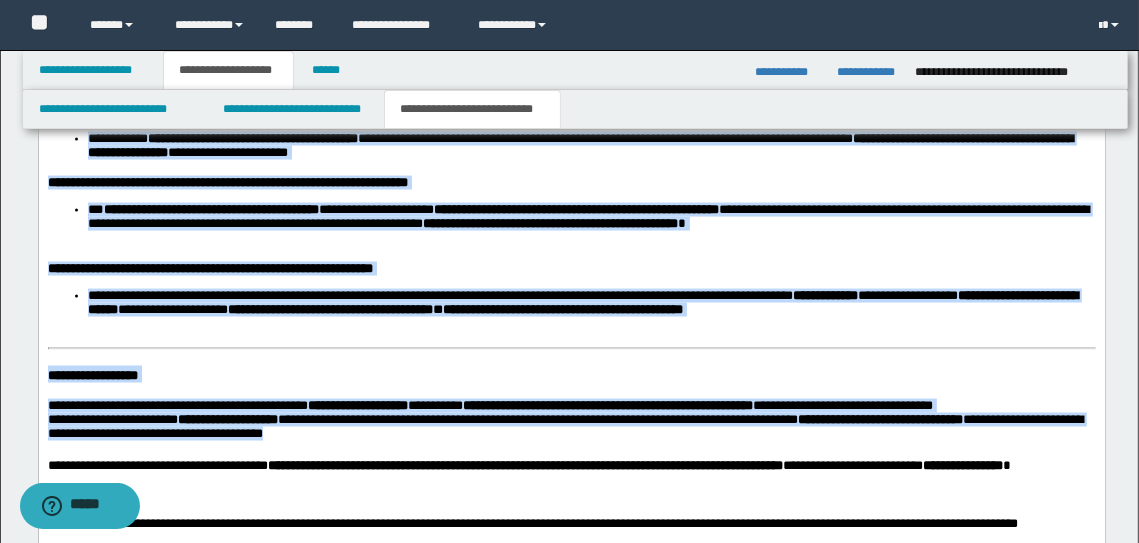 click on "**********" at bounding box center [571, 277] 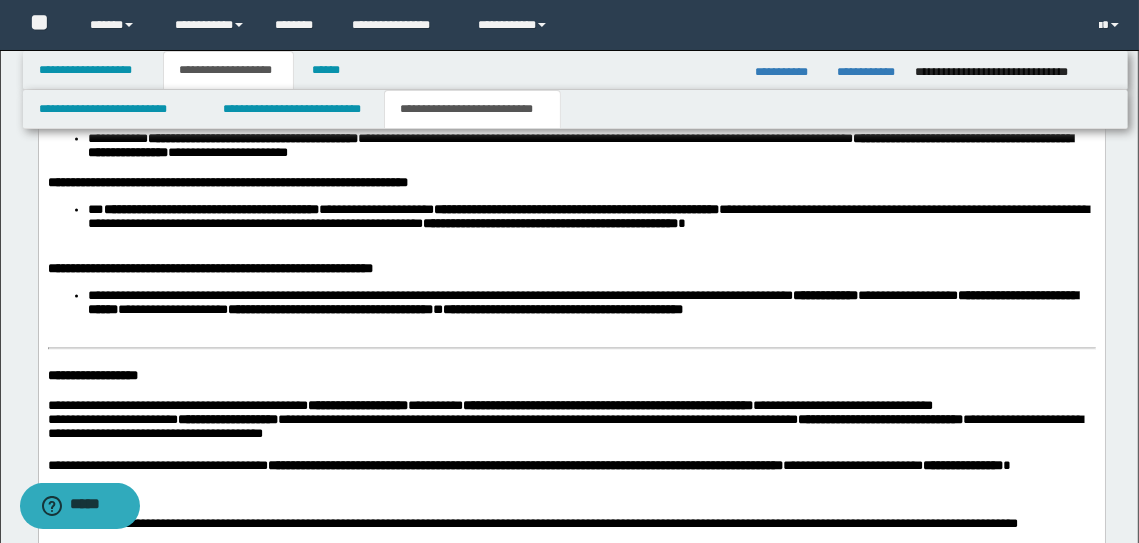 click on "**********" at bounding box center (92, 376) 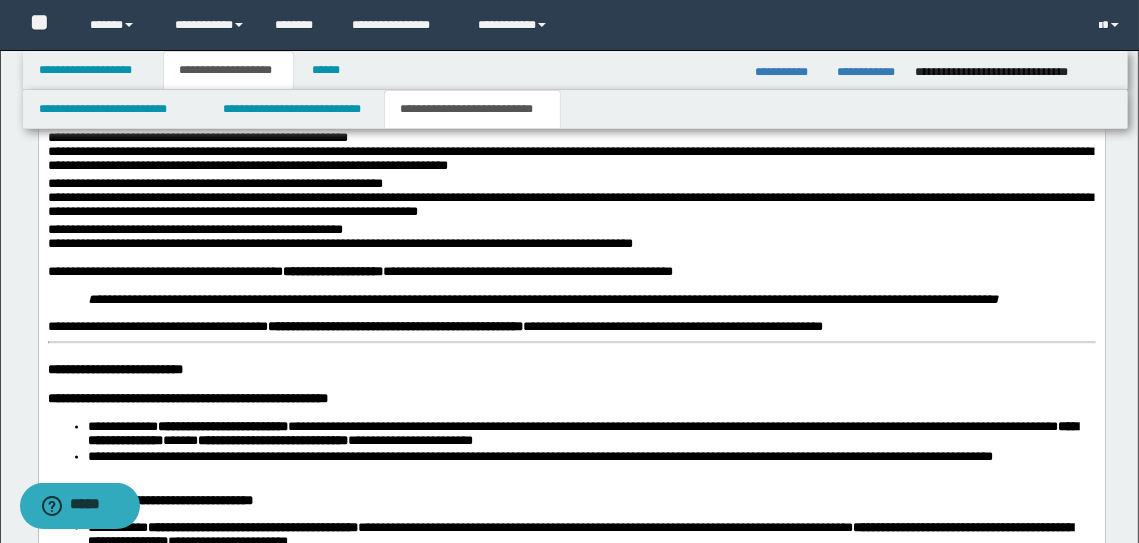 scroll, scrollTop: 1939, scrollLeft: 0, axis: vertical 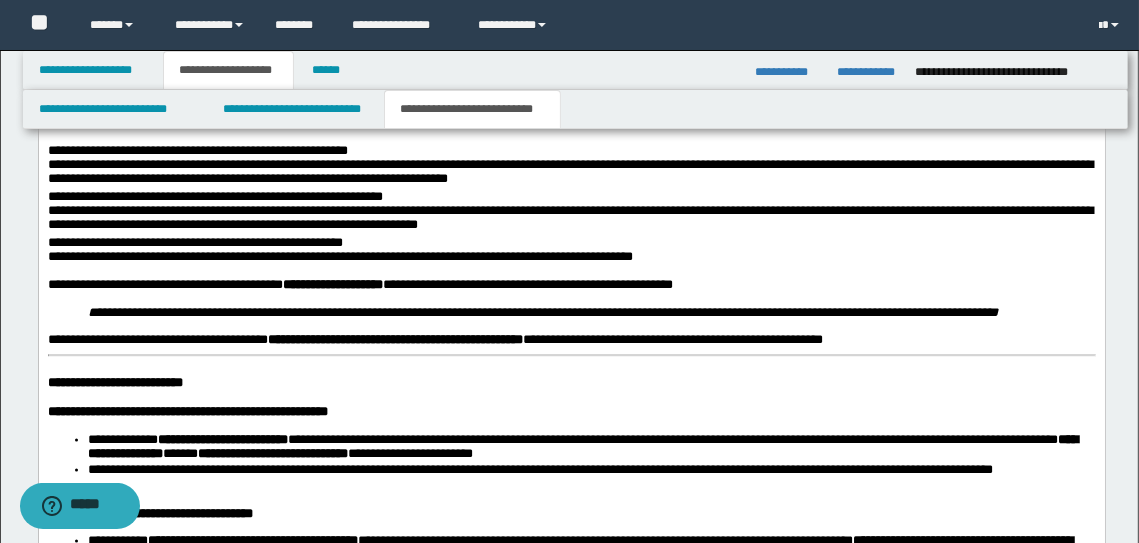 click on "**********" at bounding box center (114, 383) 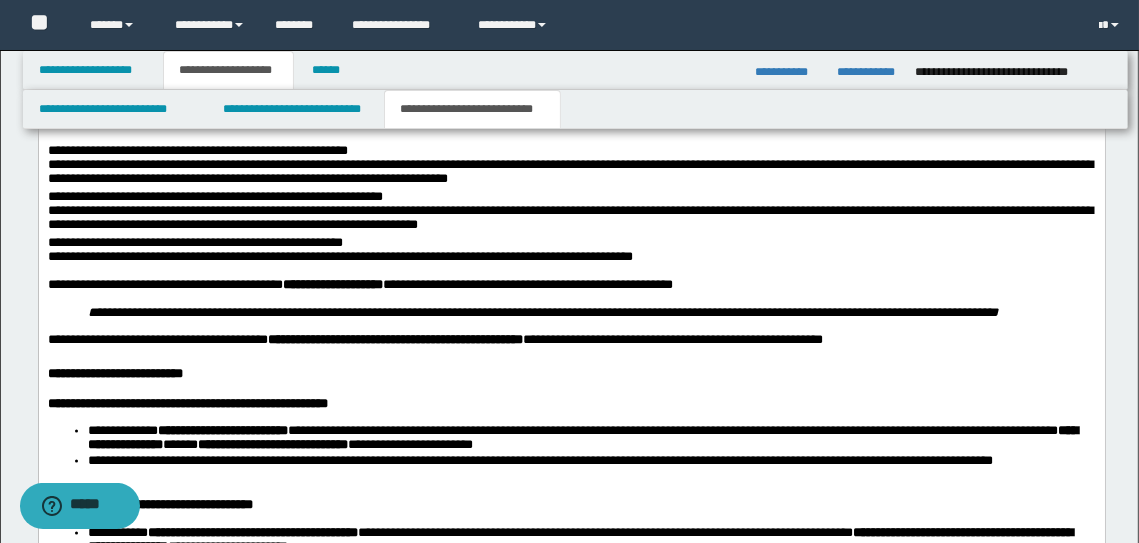click on "**********" at bounding box center [569, 144] 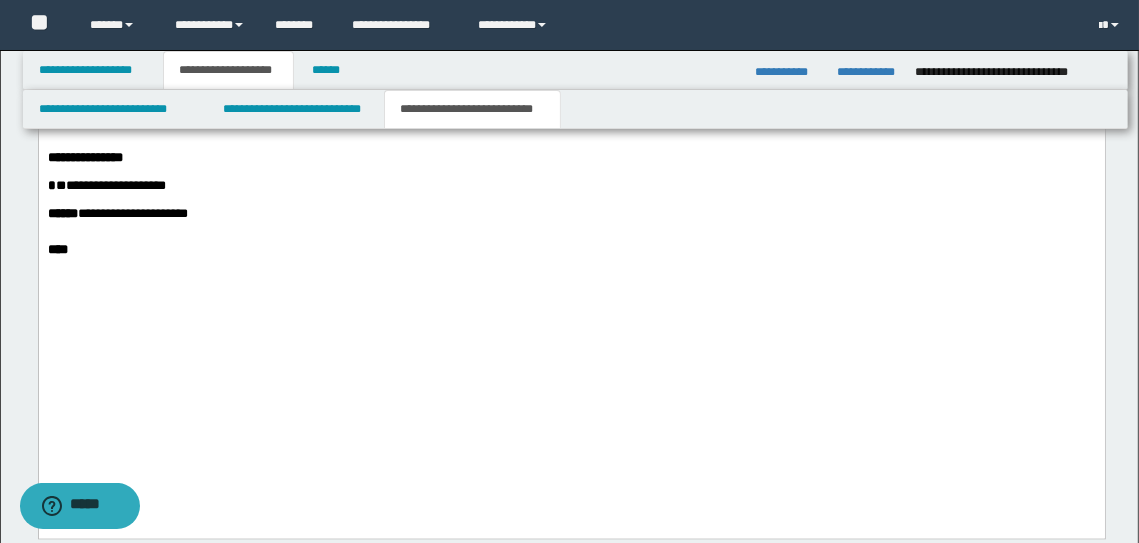 scroll, scrollTop: 3146, scrollLeft: 0, axis: vertical 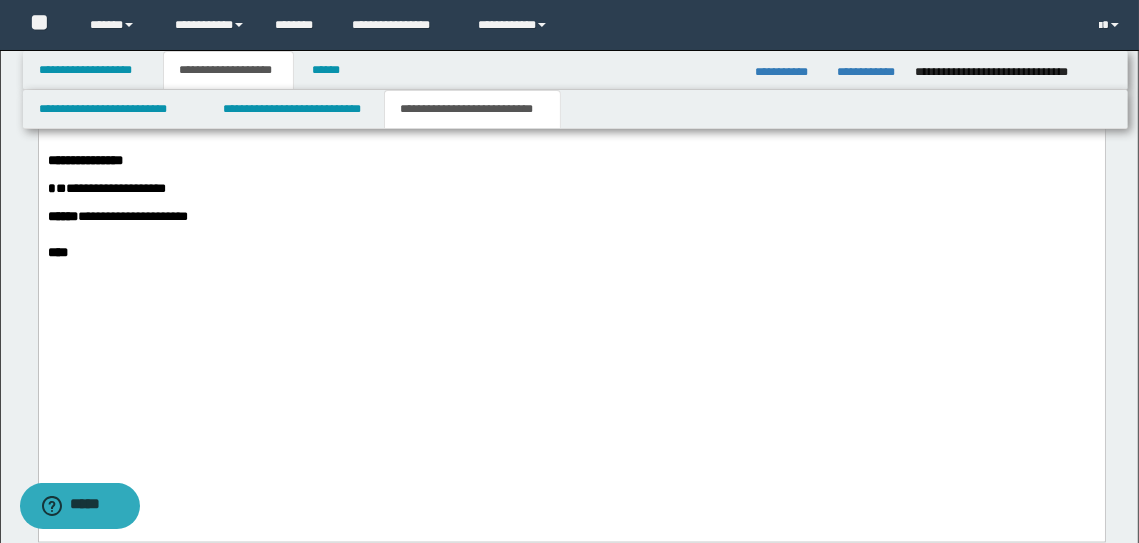 click on "*********" at bounding box center (69, 118) 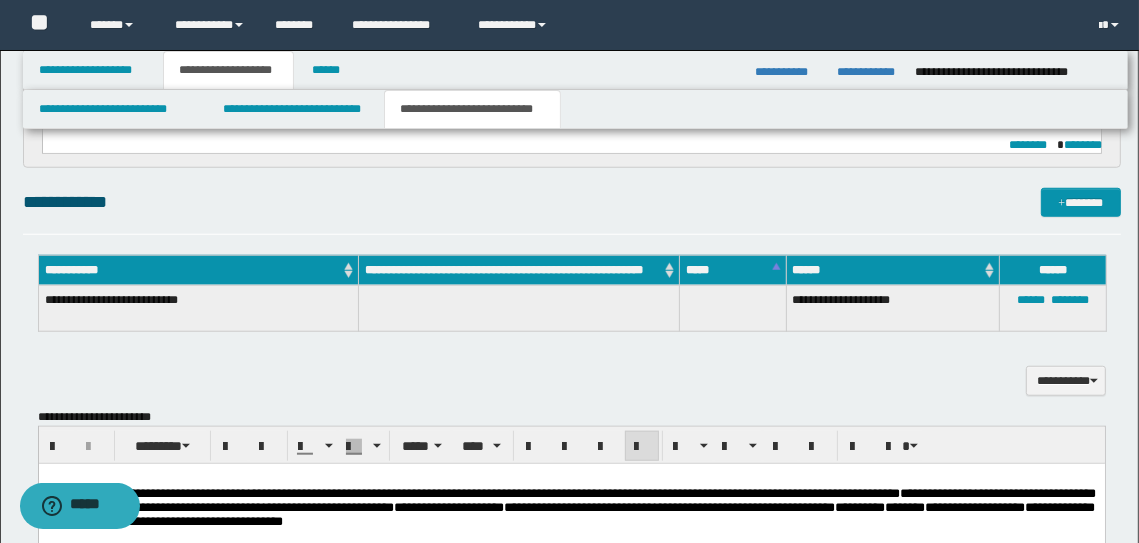 scroll, scrollTop: 1224, scrollLeft: 0, axis: vertical 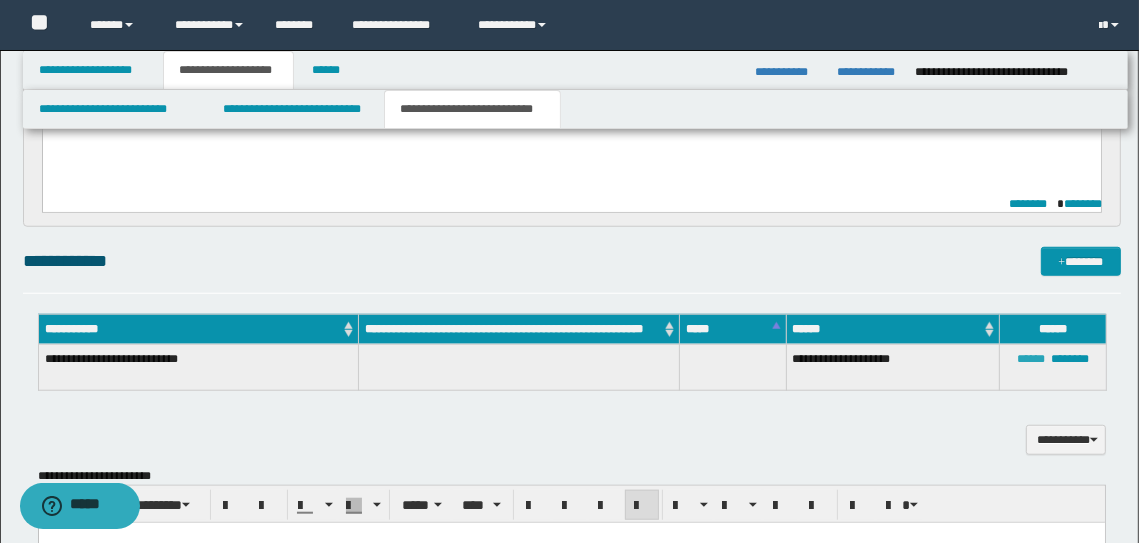 click on "******" at bounding box center [1031, 359] 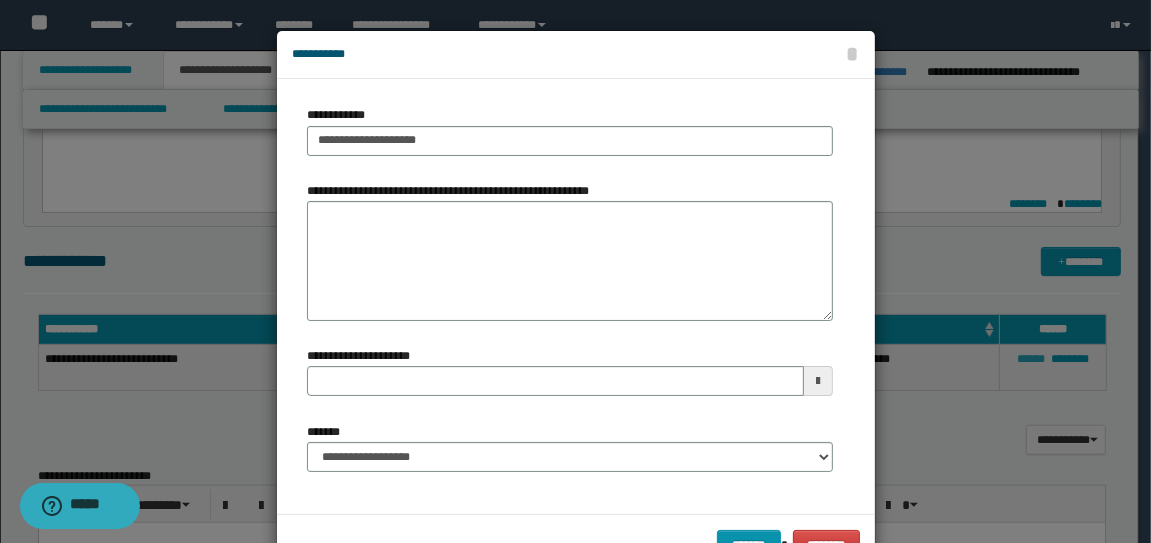 click at bounding box center [575, 302] 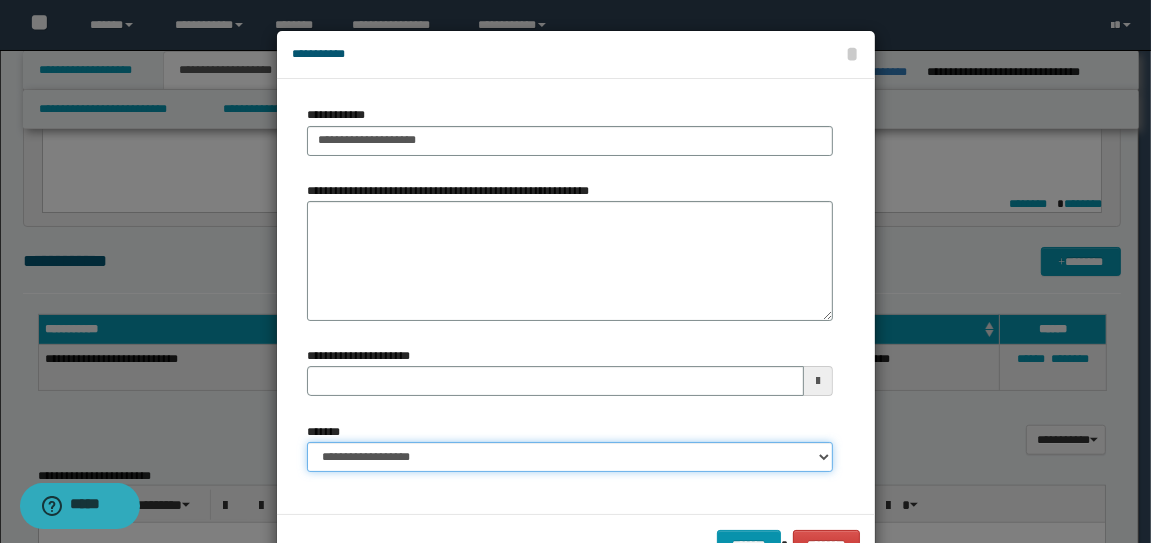 click on "**********" at bounding box center [570, 457] 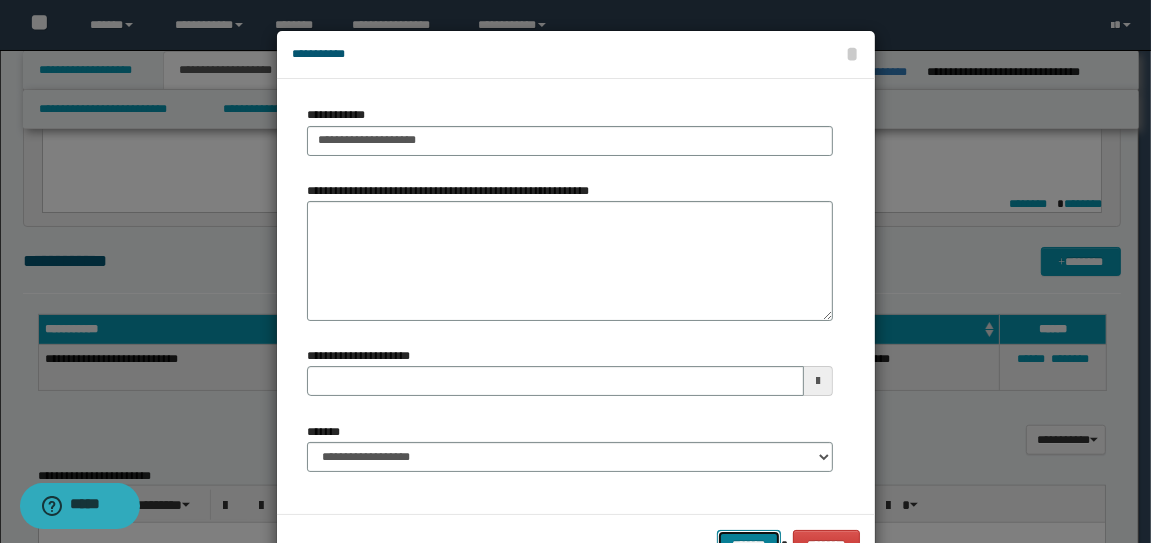 click on "*******" at bounding box center (749, 545) 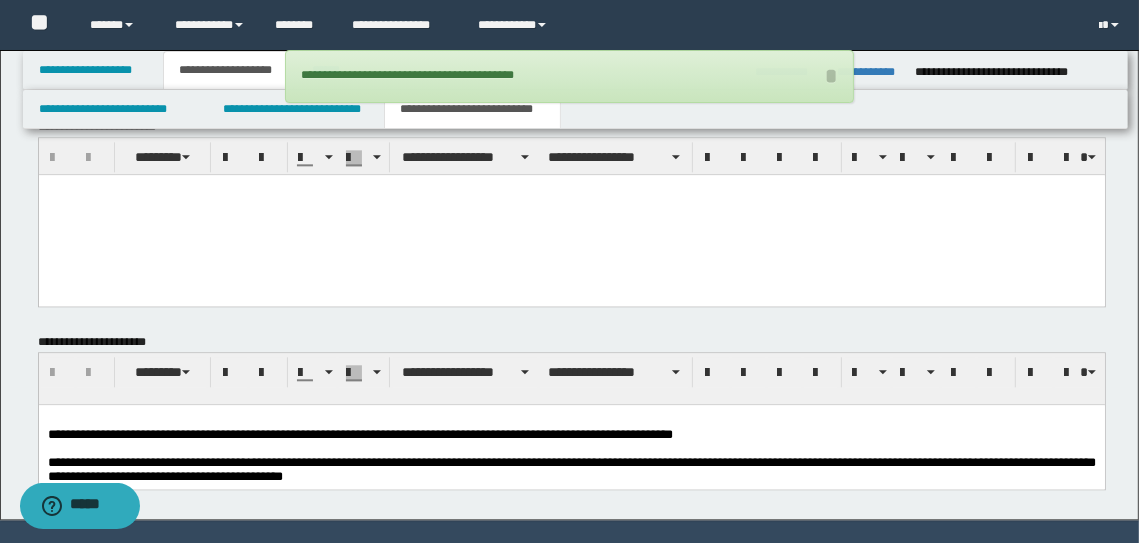 scroll, scrollTop: 3650, scrollLeft: 0, axis: vertical 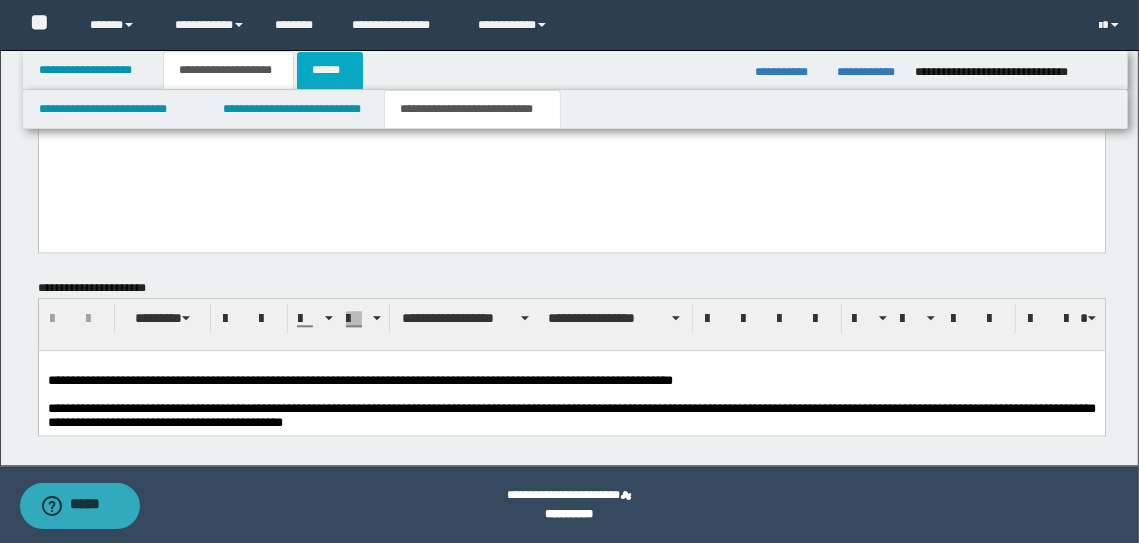 click on "******" at bounding box center [330, 70] 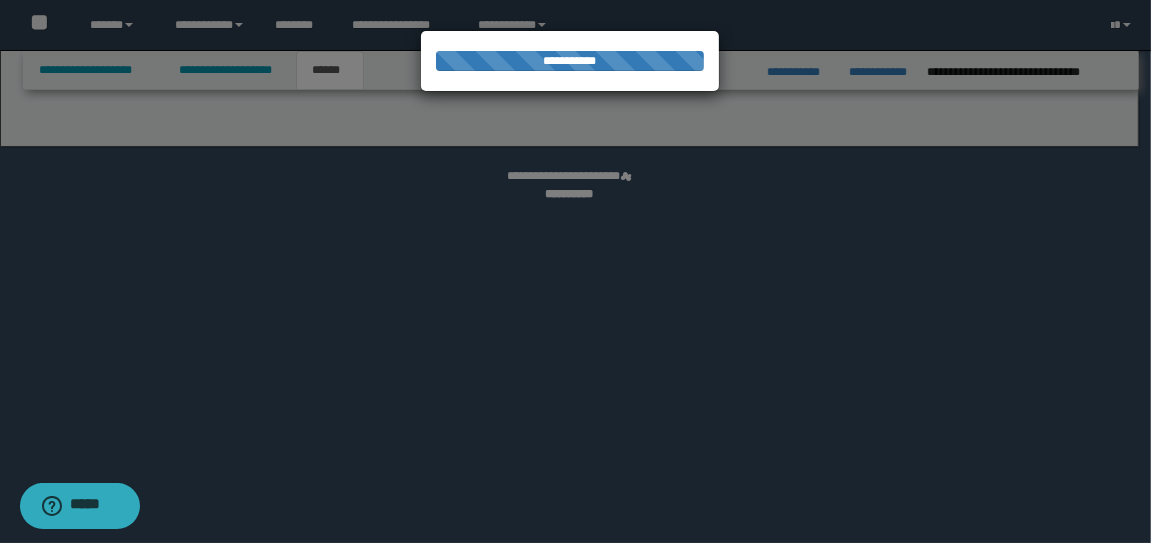 select on "*" 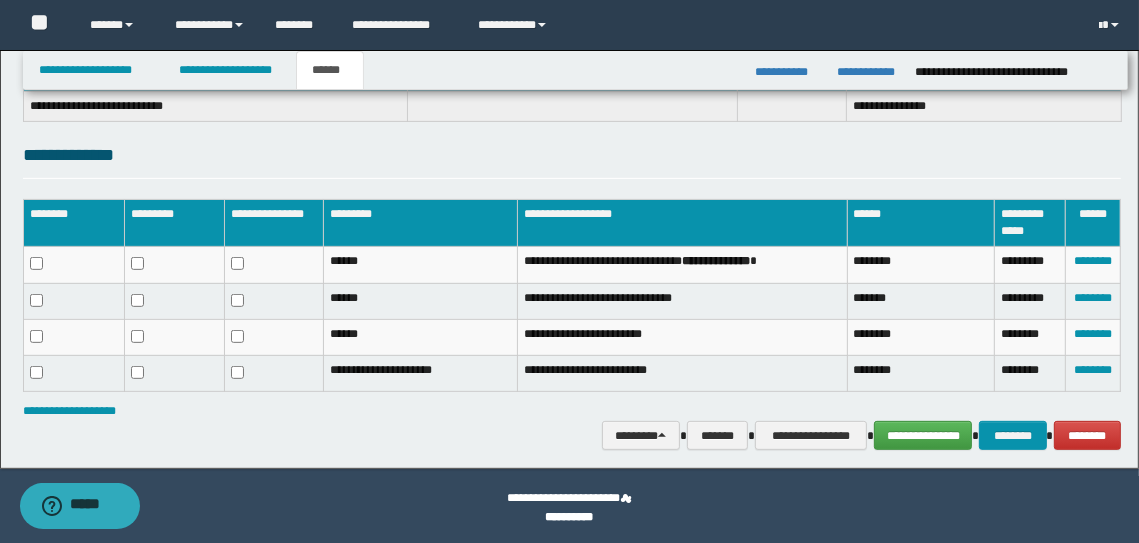 scroll, scrollTop: 542, scrollLeft: 0, axis: vertical 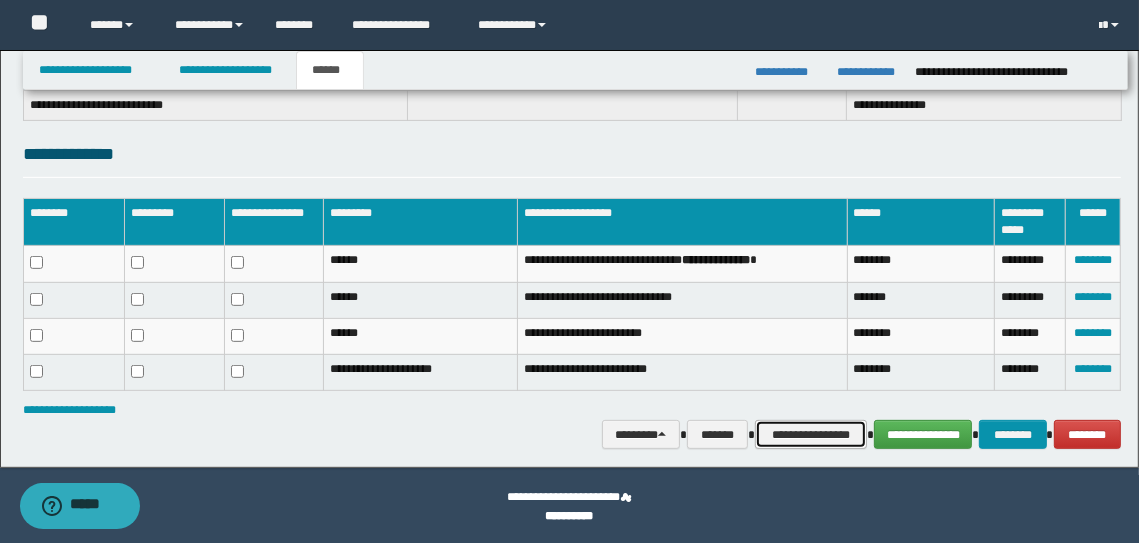 click on "**********" at bounding box center (811, 435) 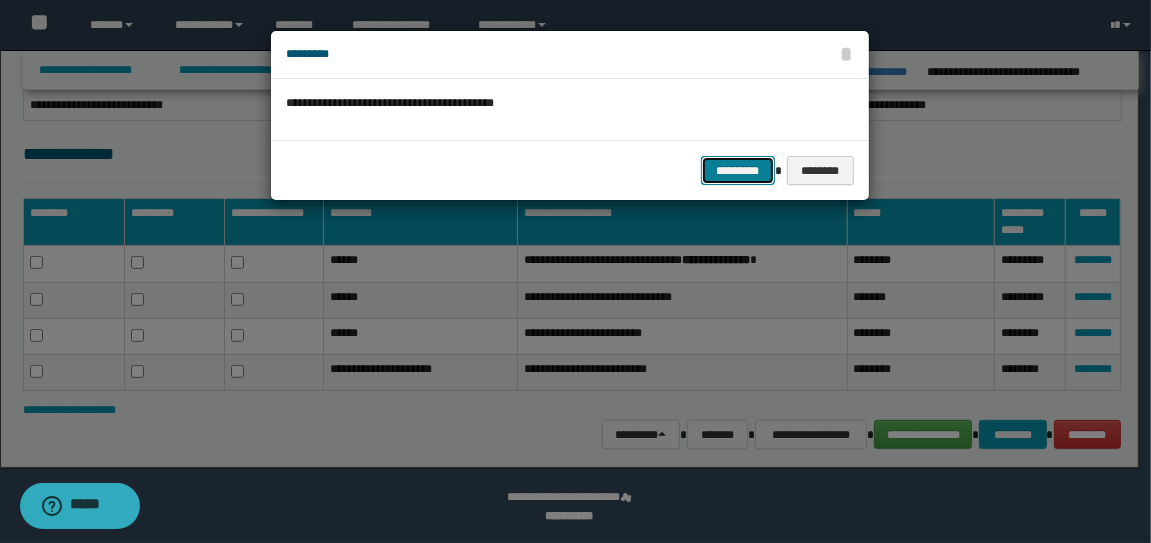 click on "*********" at bounding box center (738, 171) 